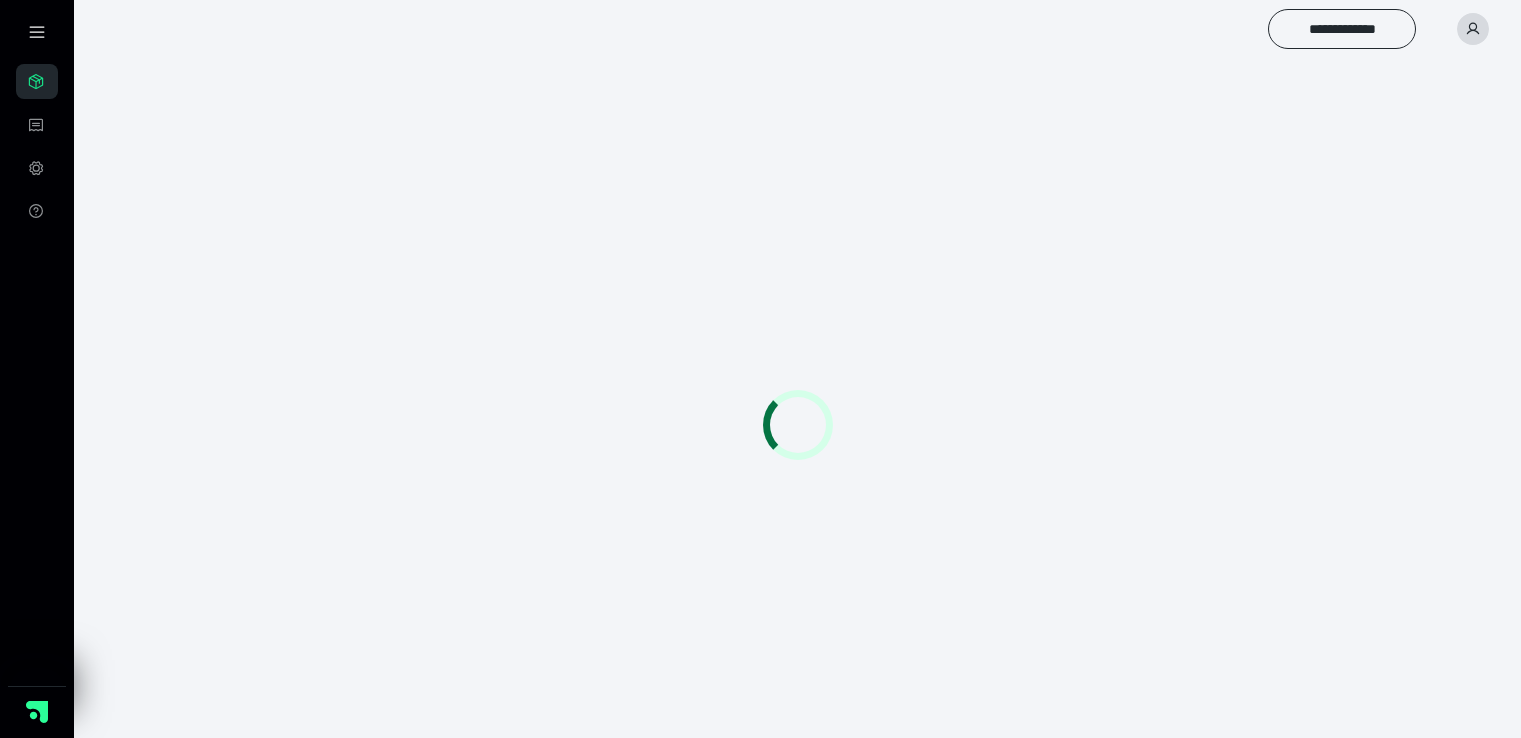 scroll, scrollTop: 0, scrollLeft: 0, axis: both 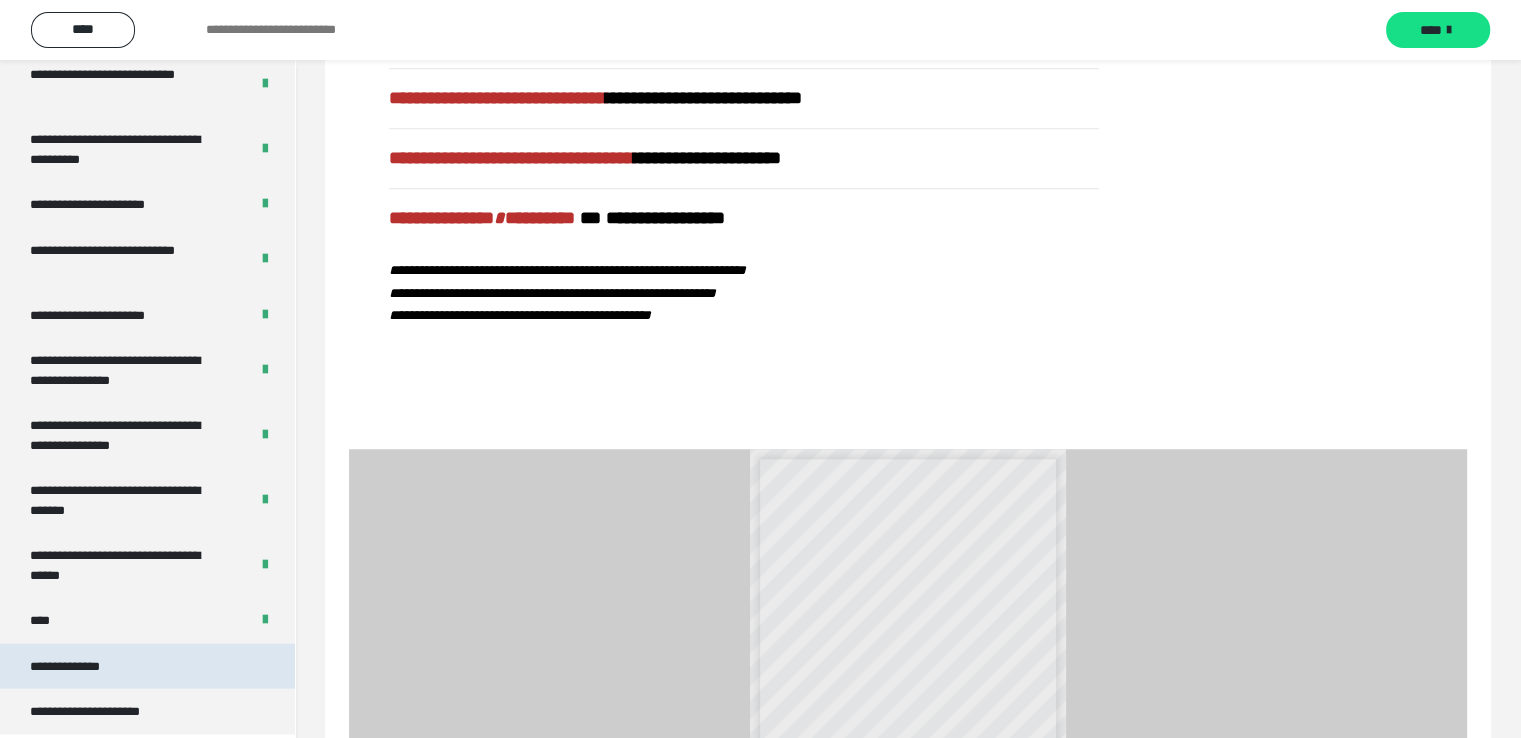 click on "**********" at bounding box center (81, 667) 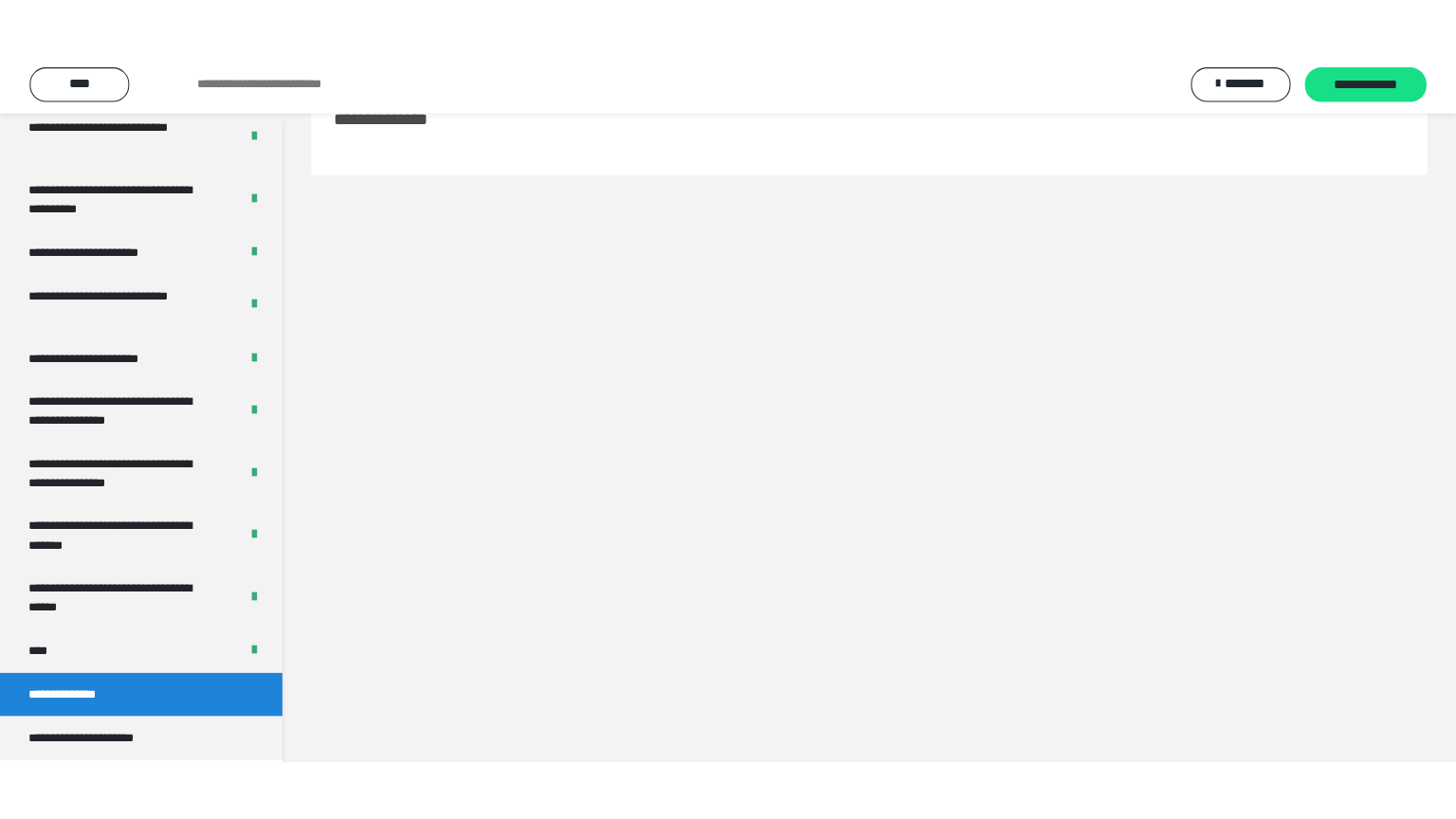 scroll, scrollTop: 57, scrollLeft: 0, axis: vertical 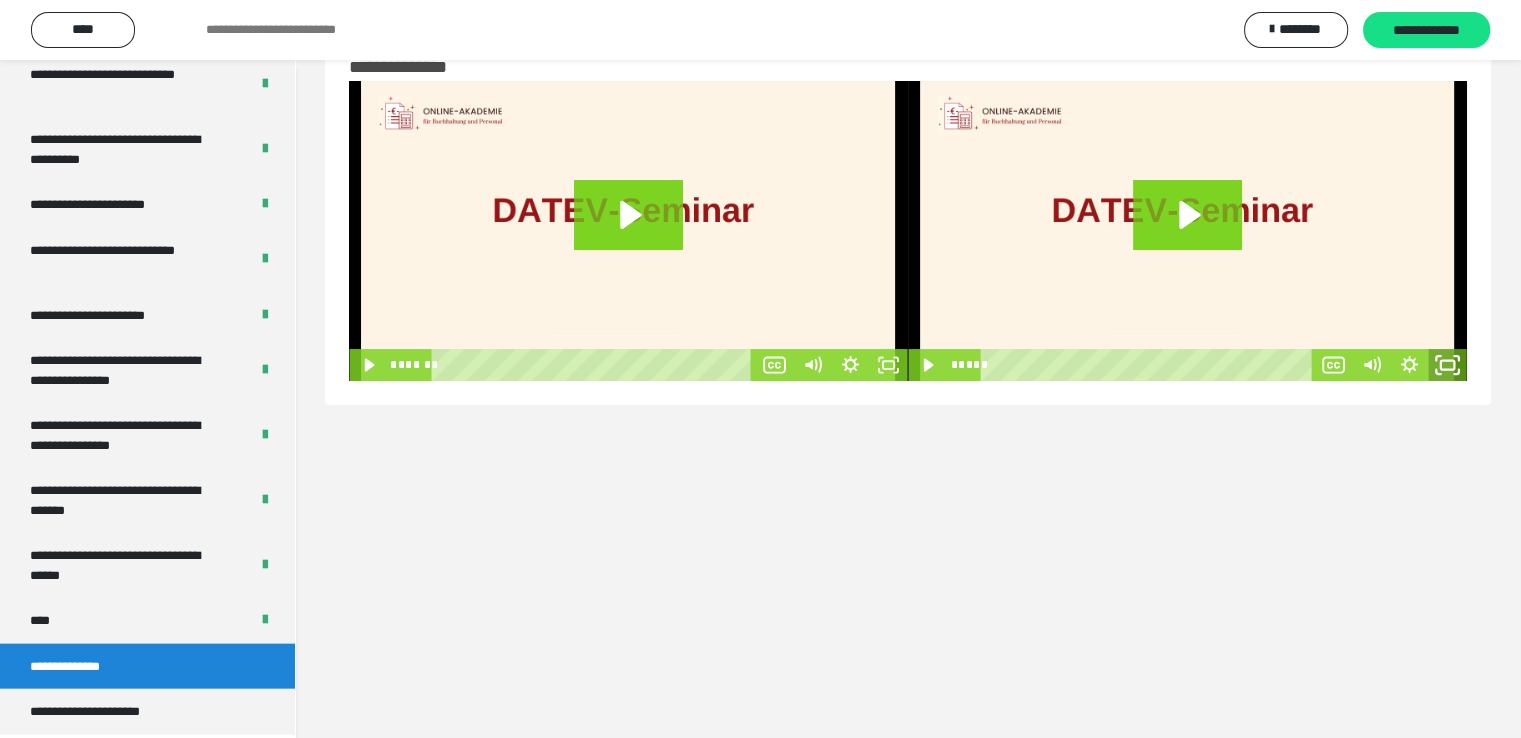 click 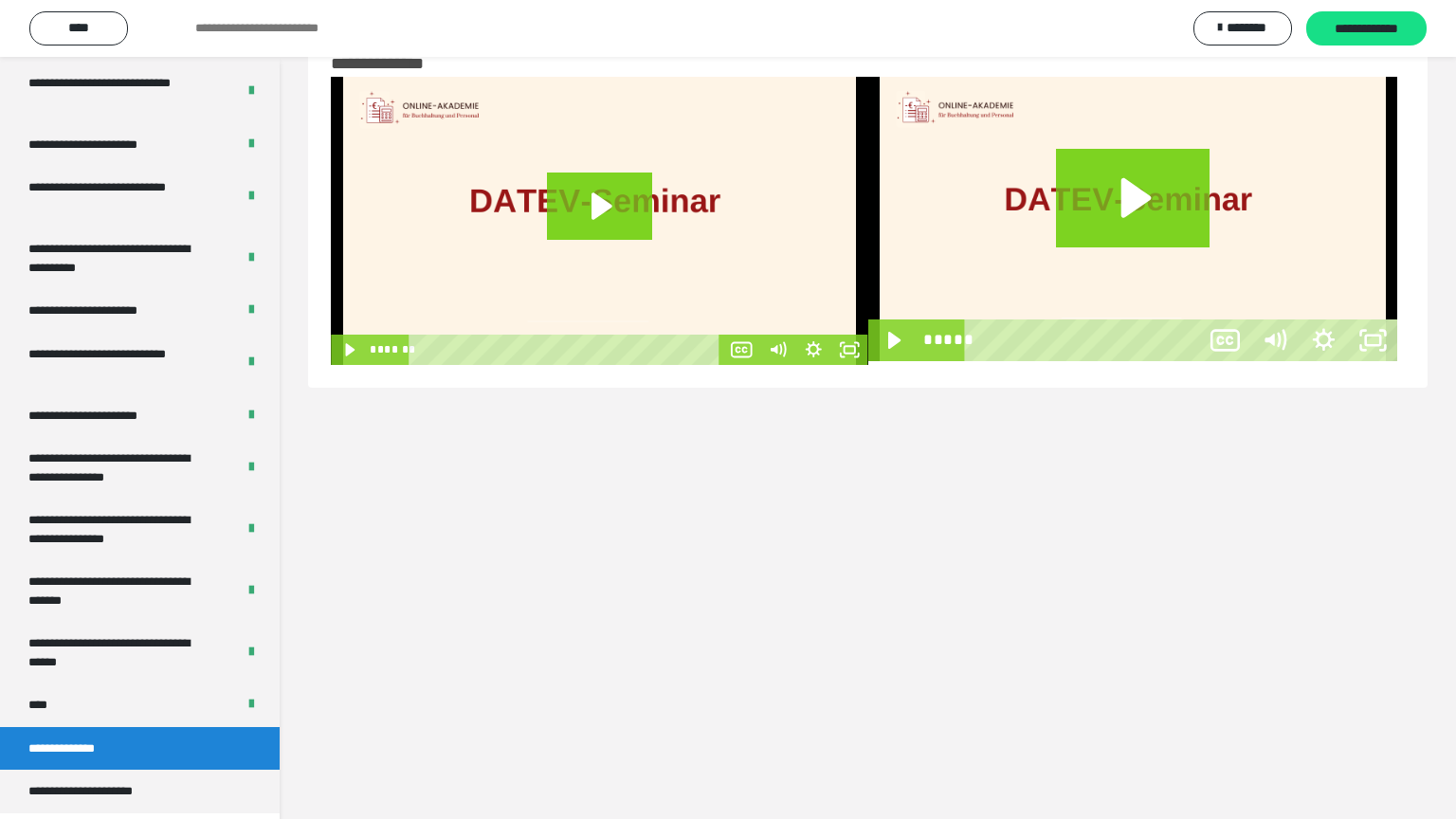 scroll, scrollTop: 3962, scrollLeft: 0, axis: vertical 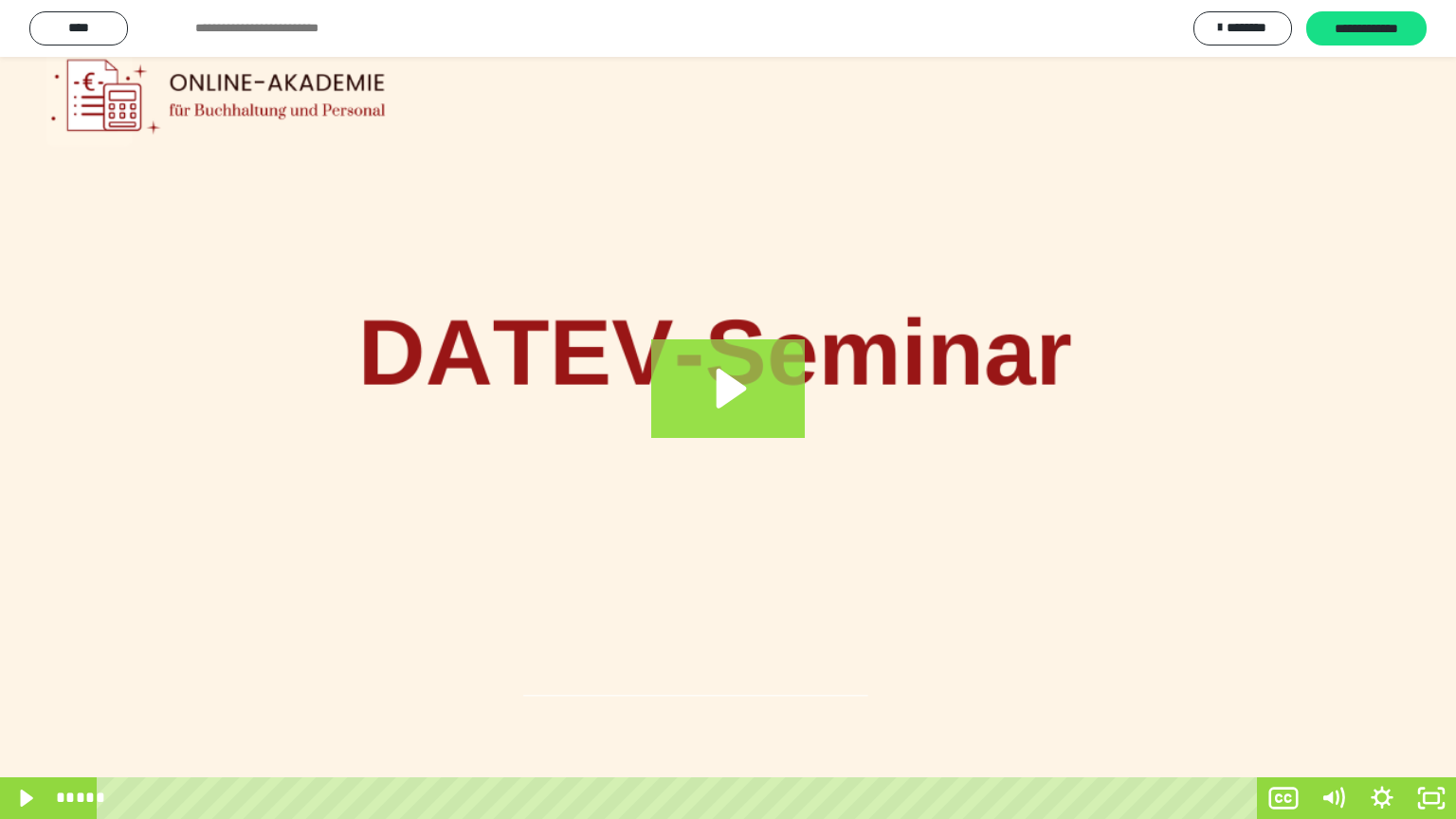 click 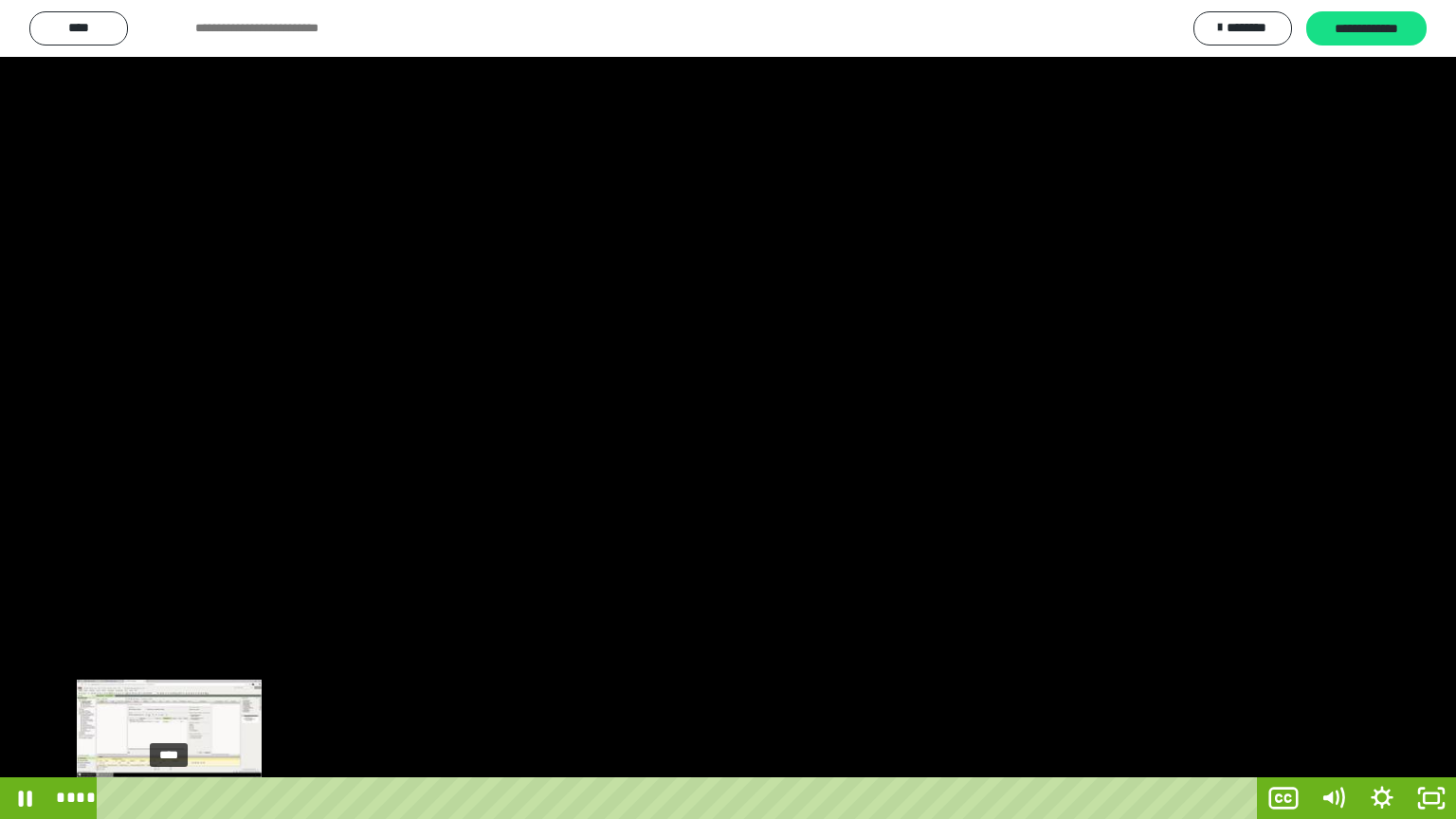 click on "****" at bounding box center (681, 798) 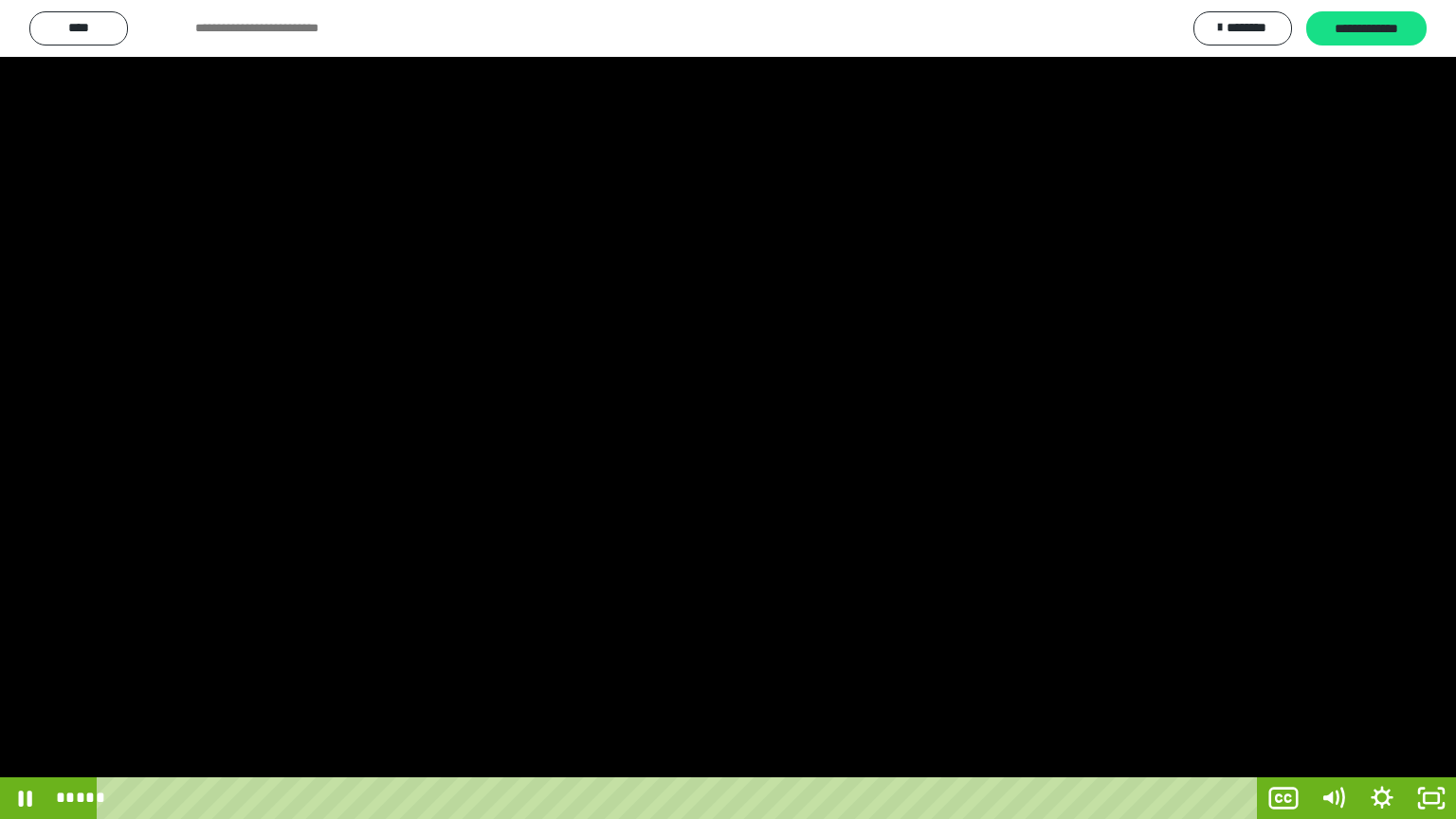 click at bounding box center [728, 410] 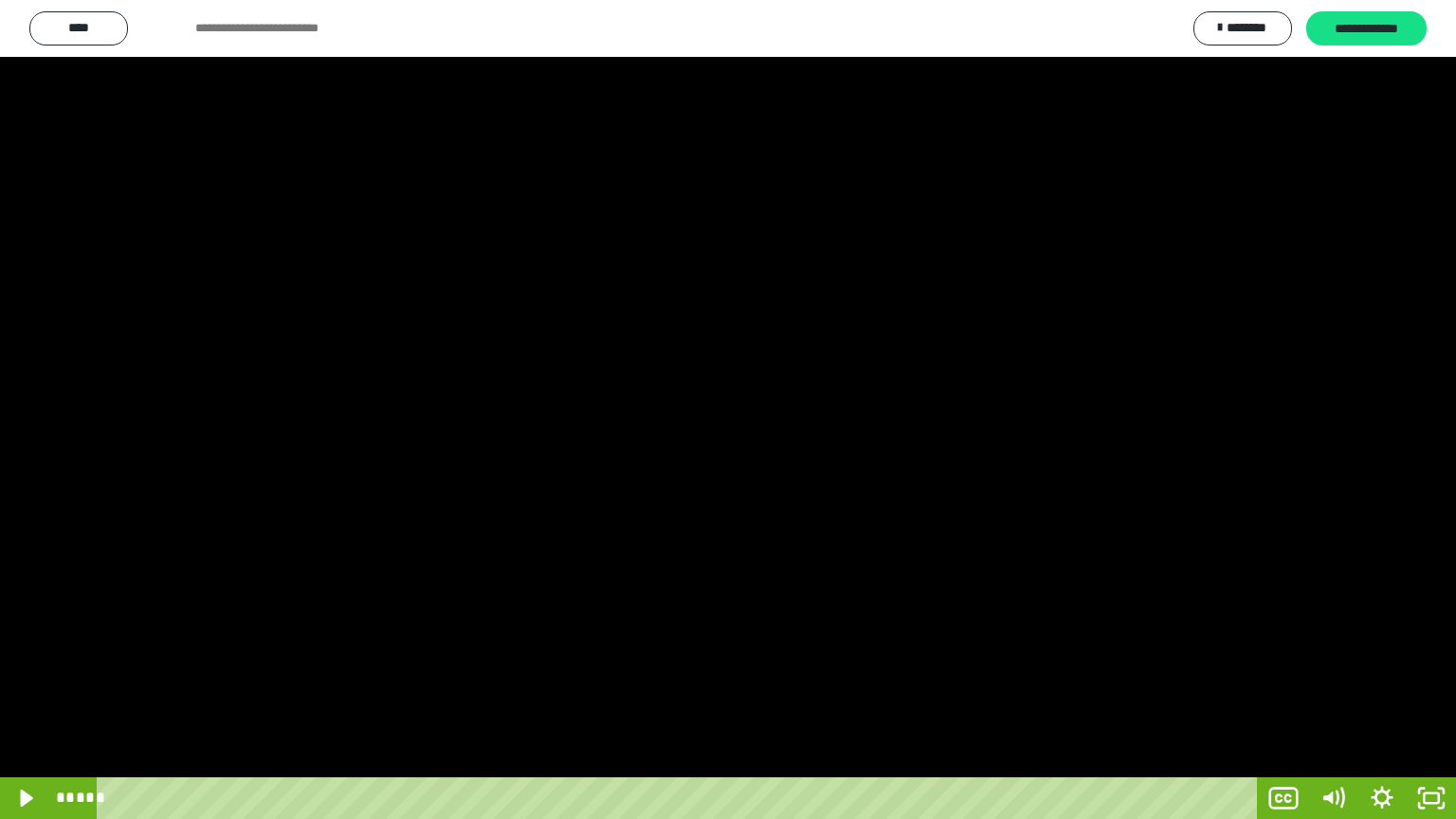 click at bounding box center [728, 410] 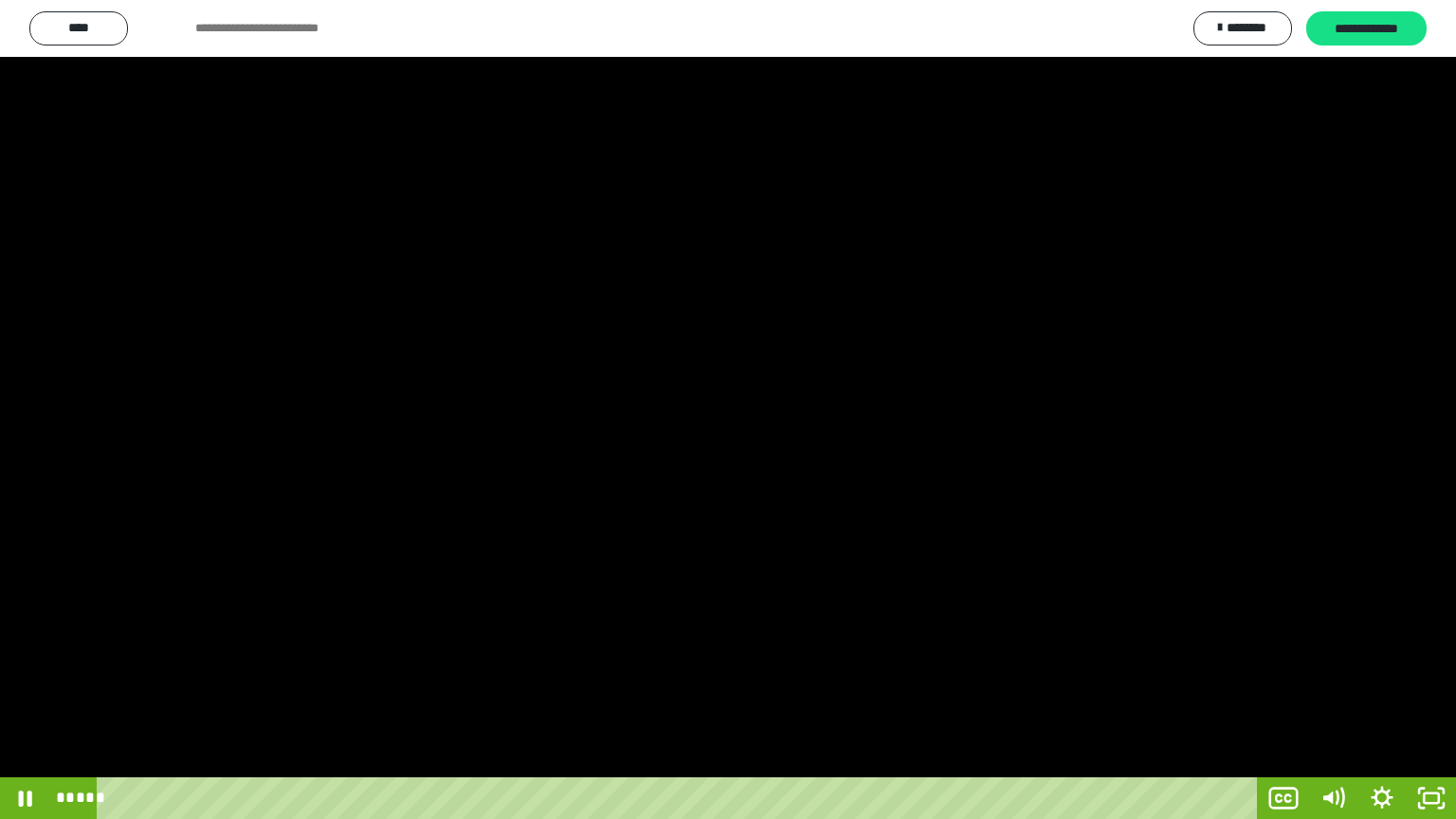 drag, startPoint x: 1296, startPoint y: 406, endPoint x: 1335, endPoint y: 499, distance: 100.84642 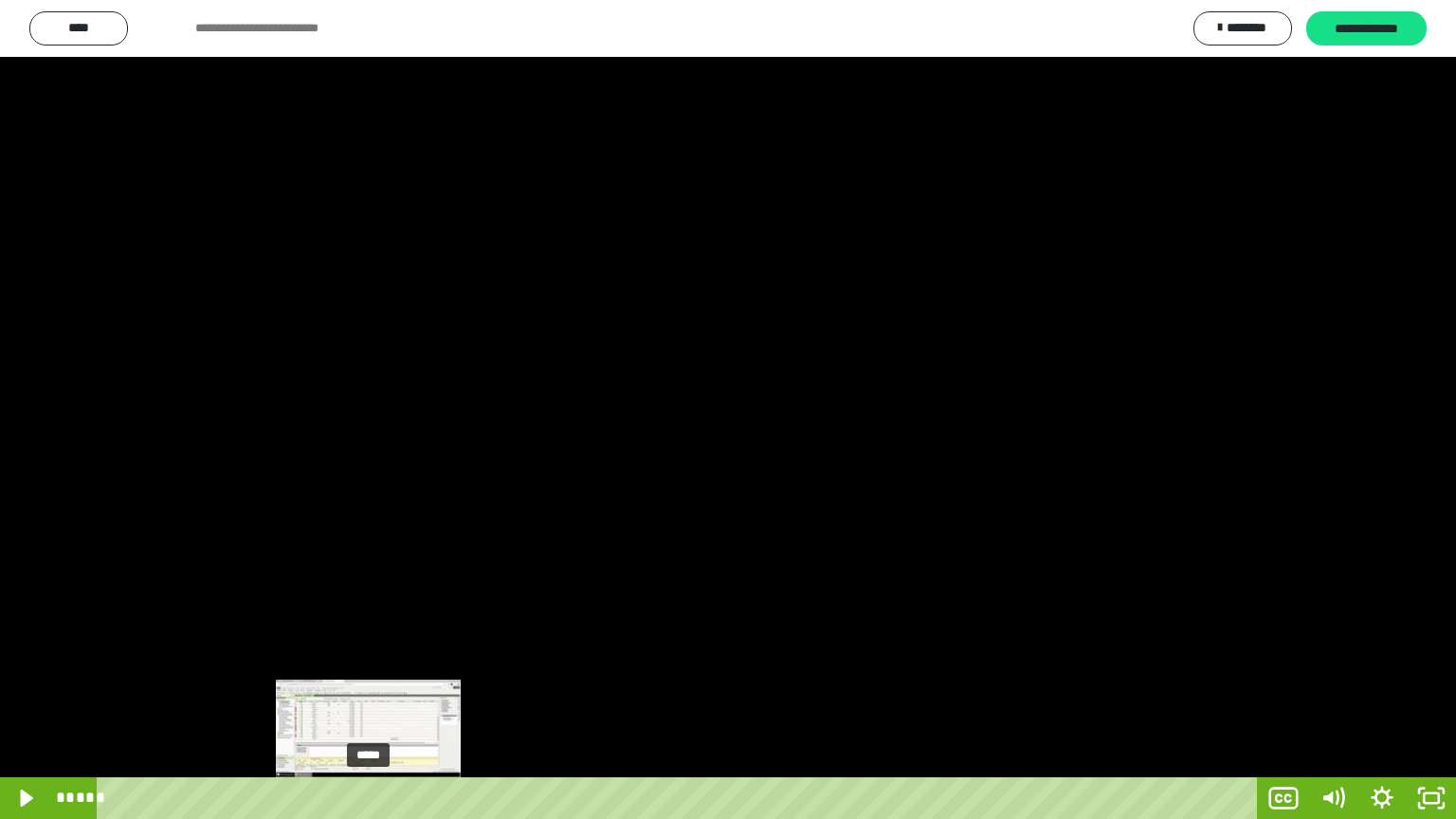click on "*****" at bounding box center (681, 798) 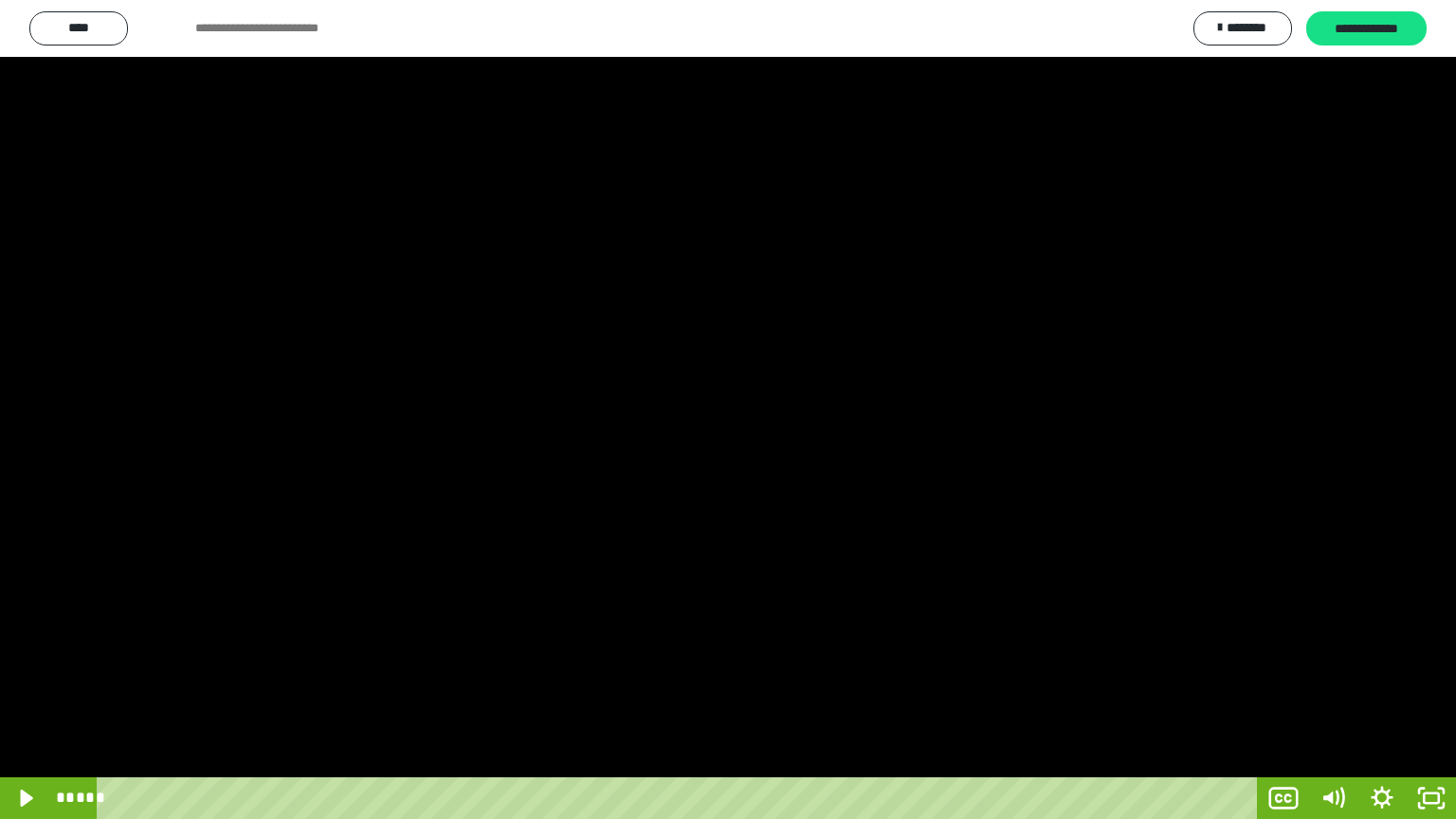 click at bounding box center [728, 410] 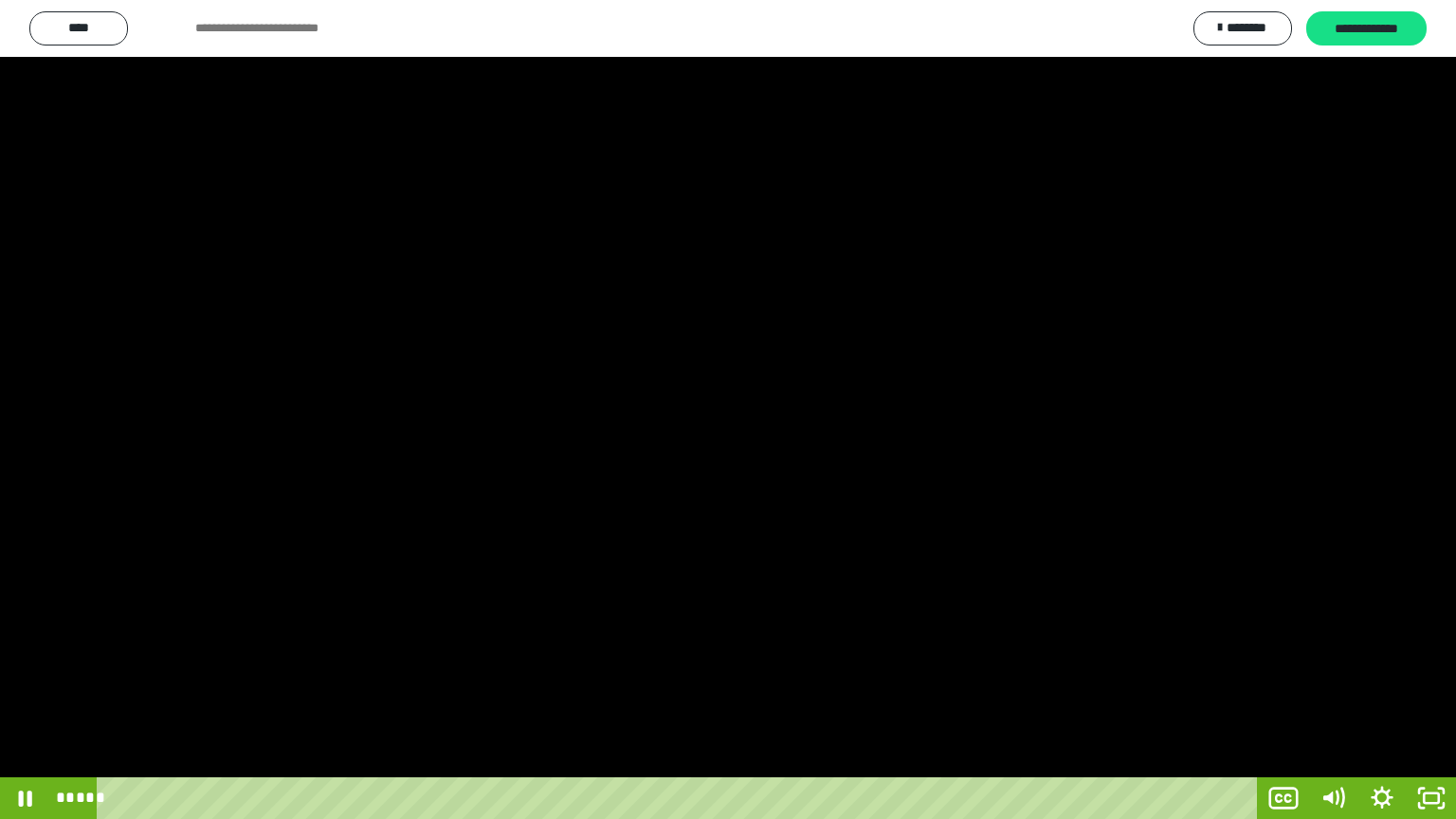 drag, startPoint x: 1009, startPoint y: 231, endPoint x: 0, endPoint y: 607, distance: 1076.7809 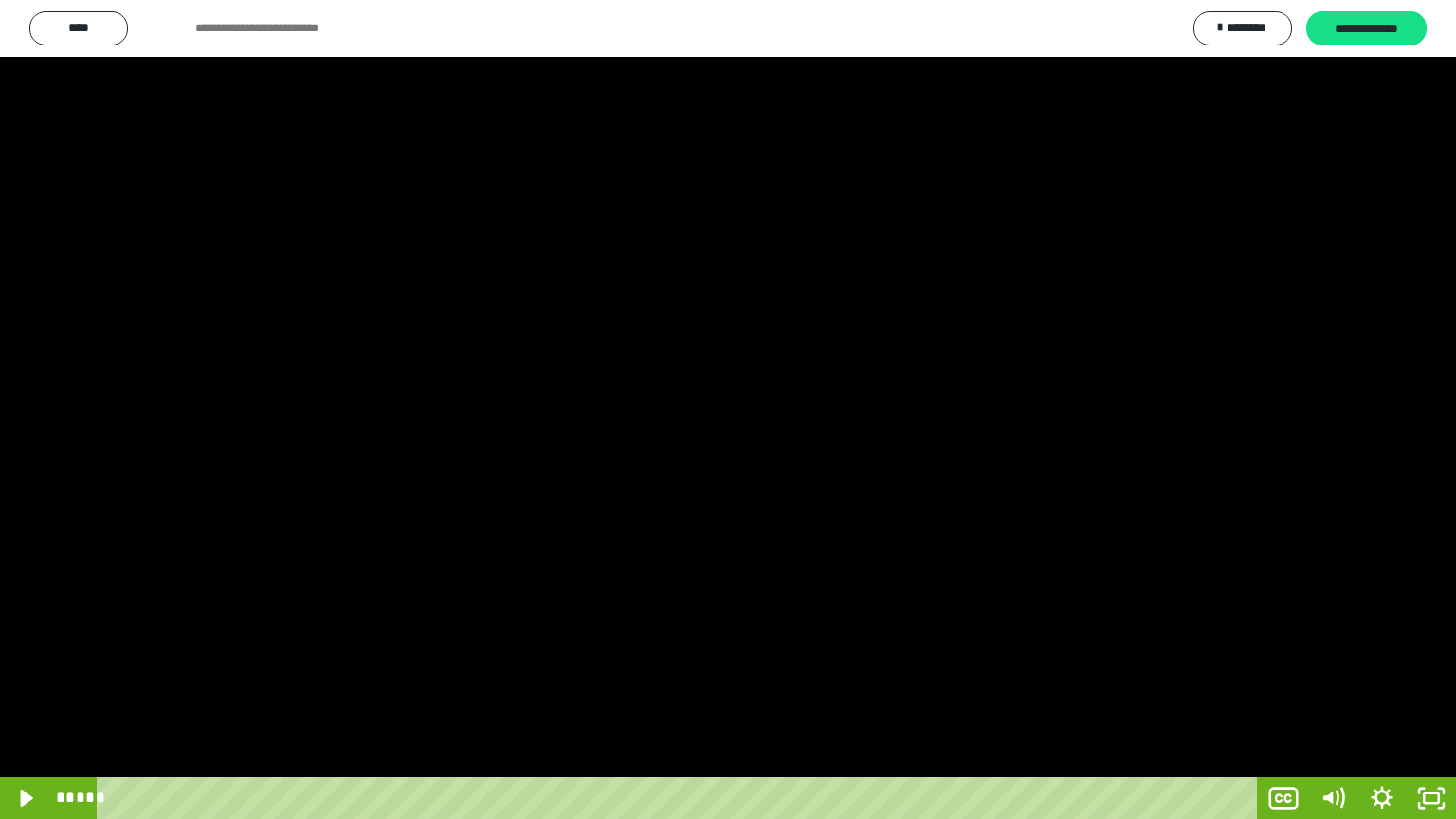 click at bounding box center [728, 410] 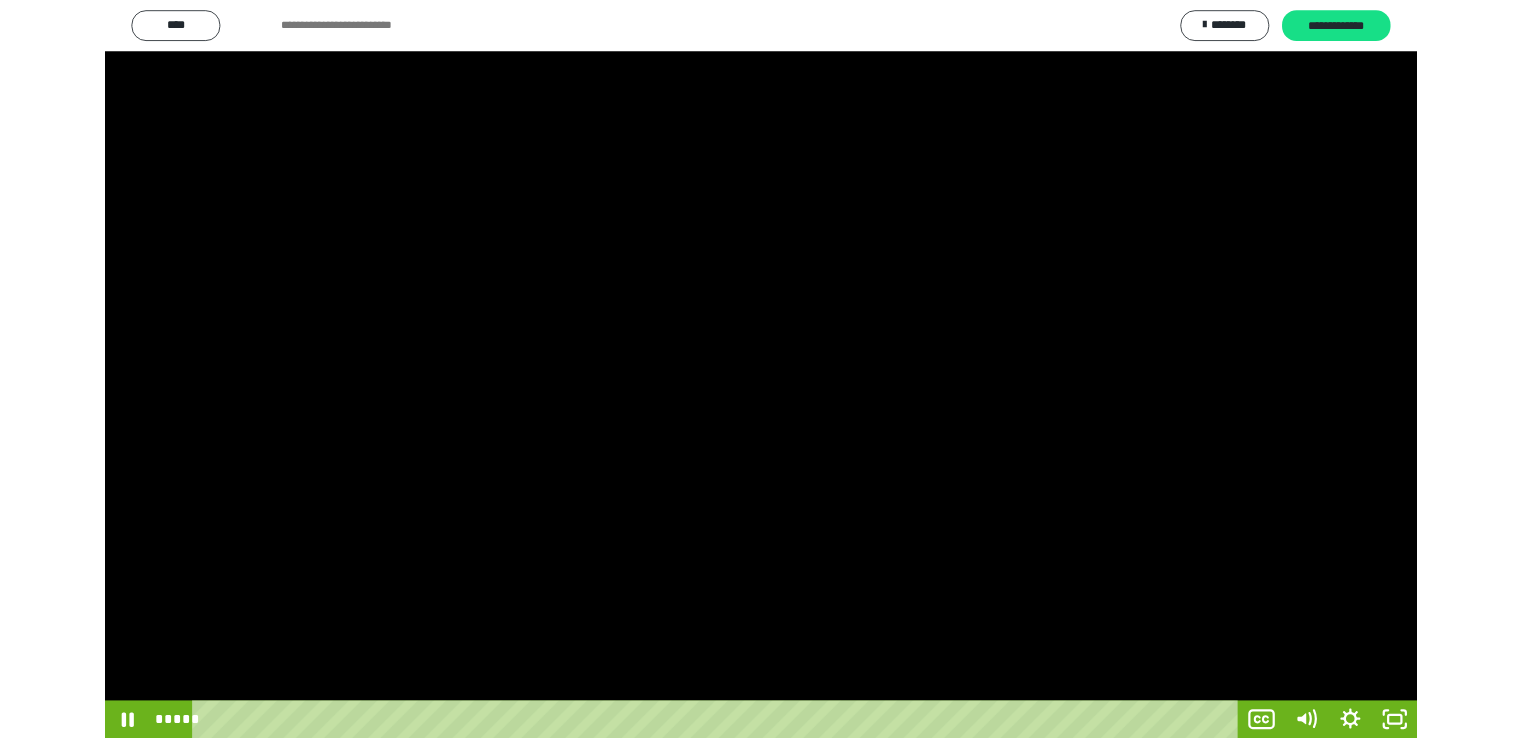 scroll, scrollTop: 0, scrollLeft: 0, axis: both 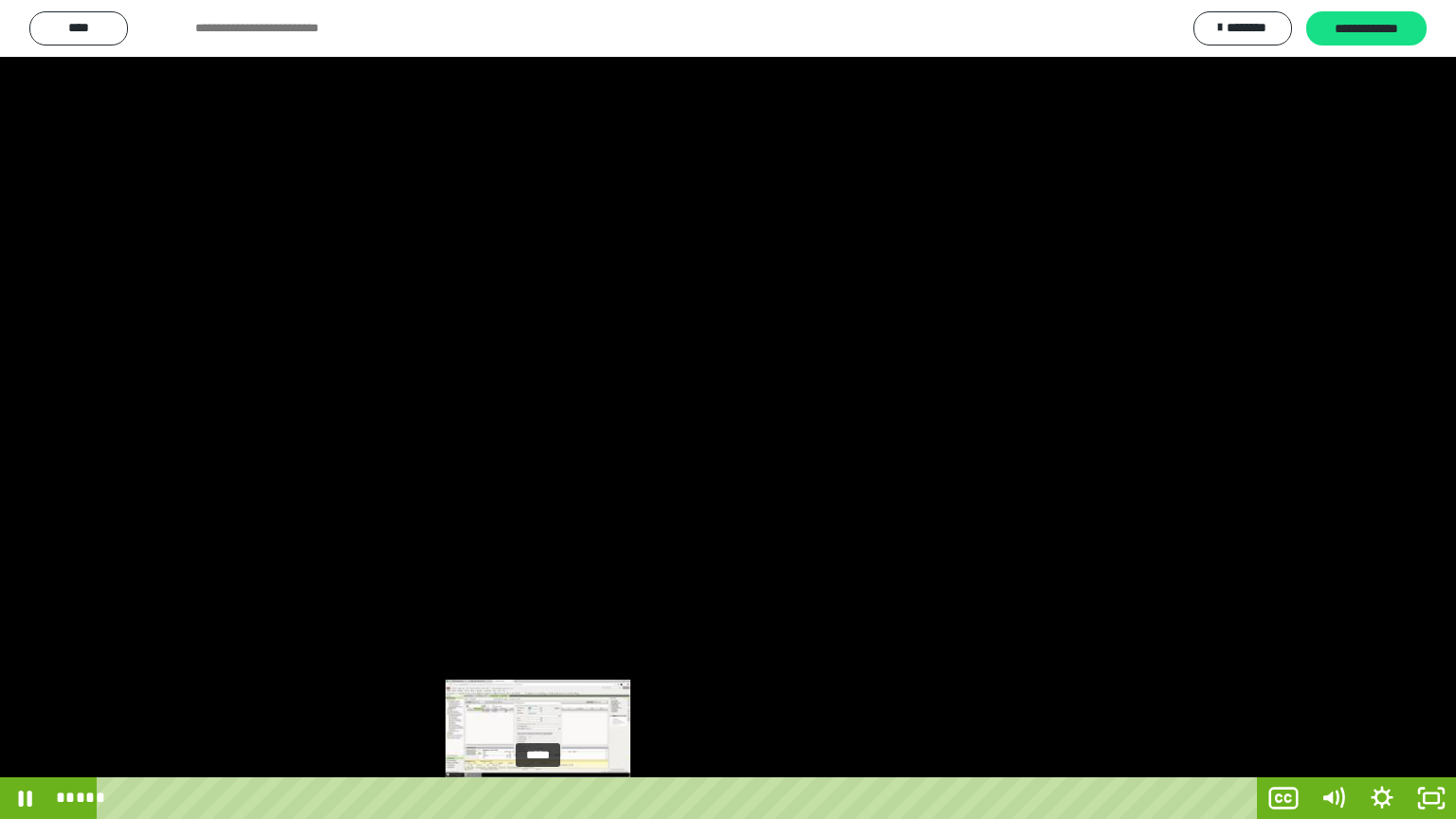 click on "*****" at bounding box center (681, 798) 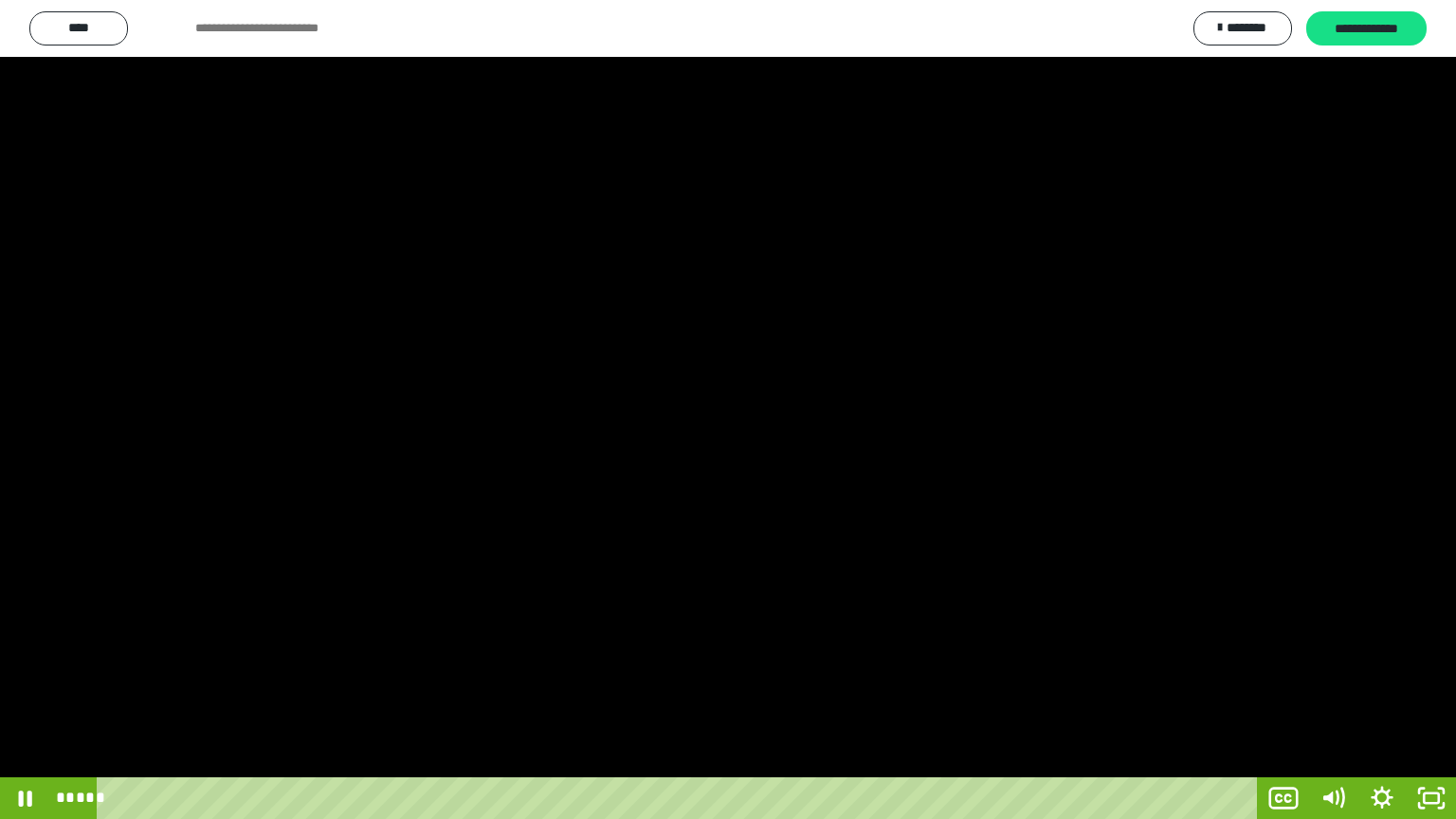 click at bounding box center [728, 410] 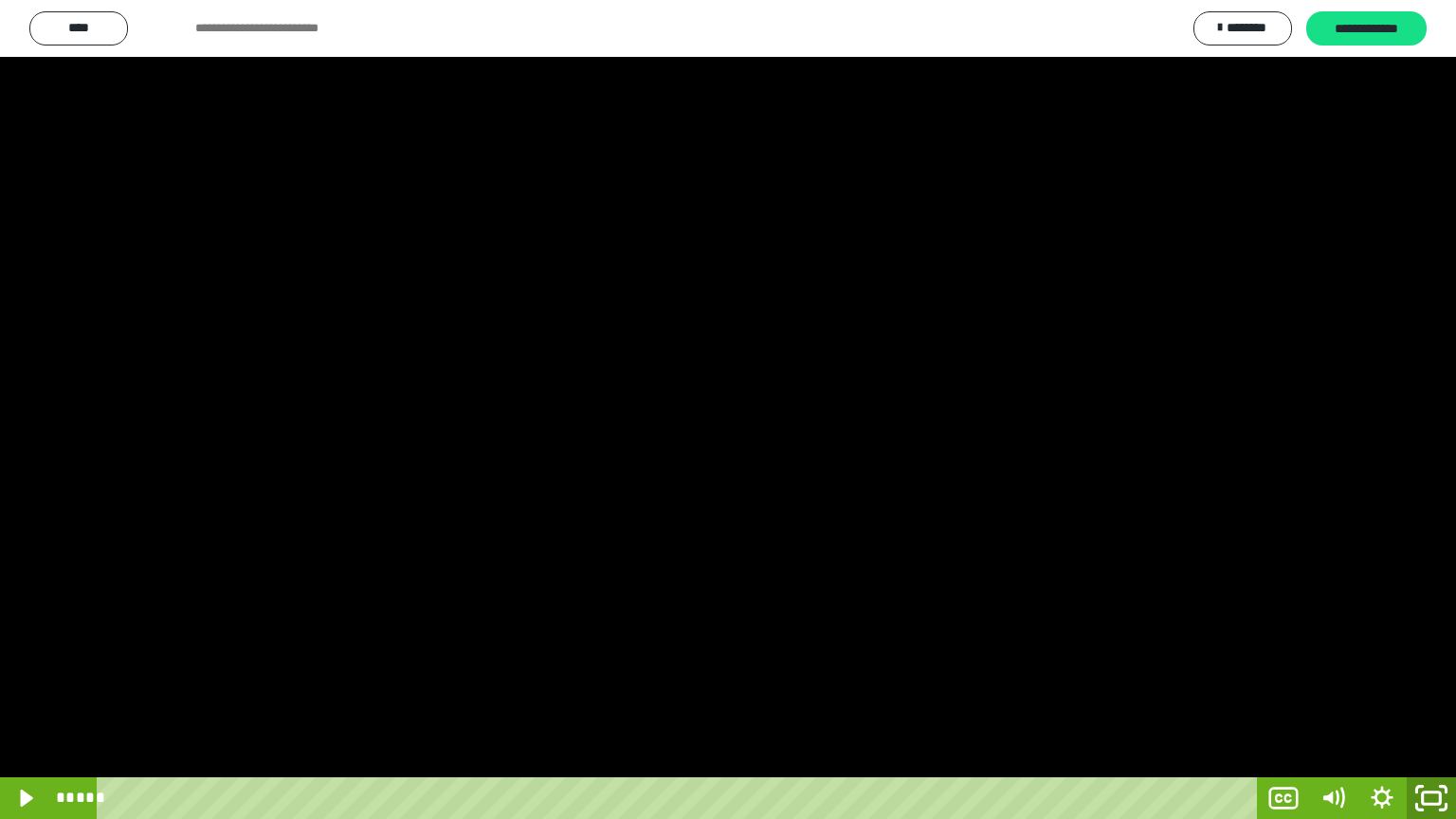 click 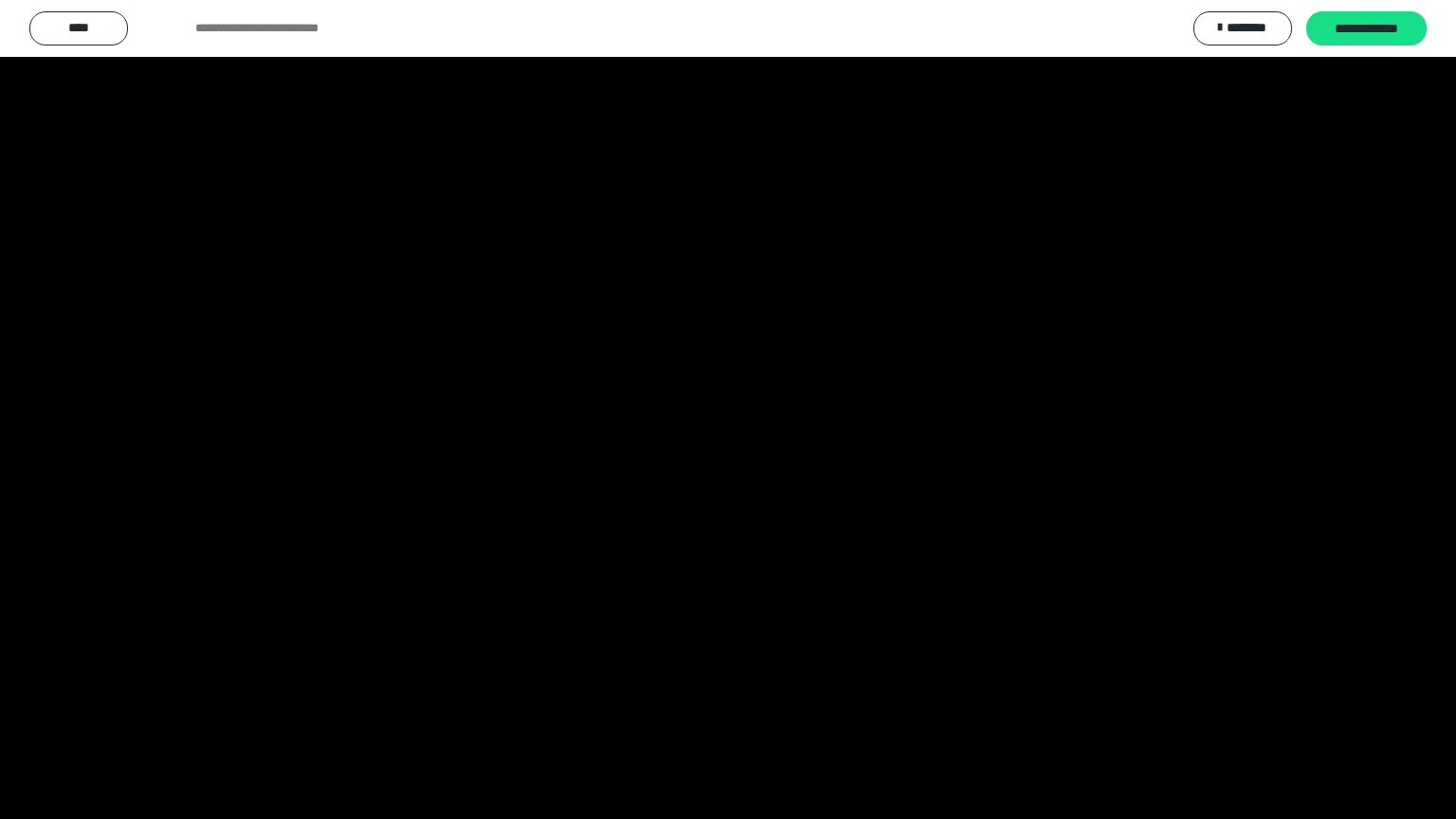 scroll, scrollTop: 4083, scrollLeft: 0, axis: vertical 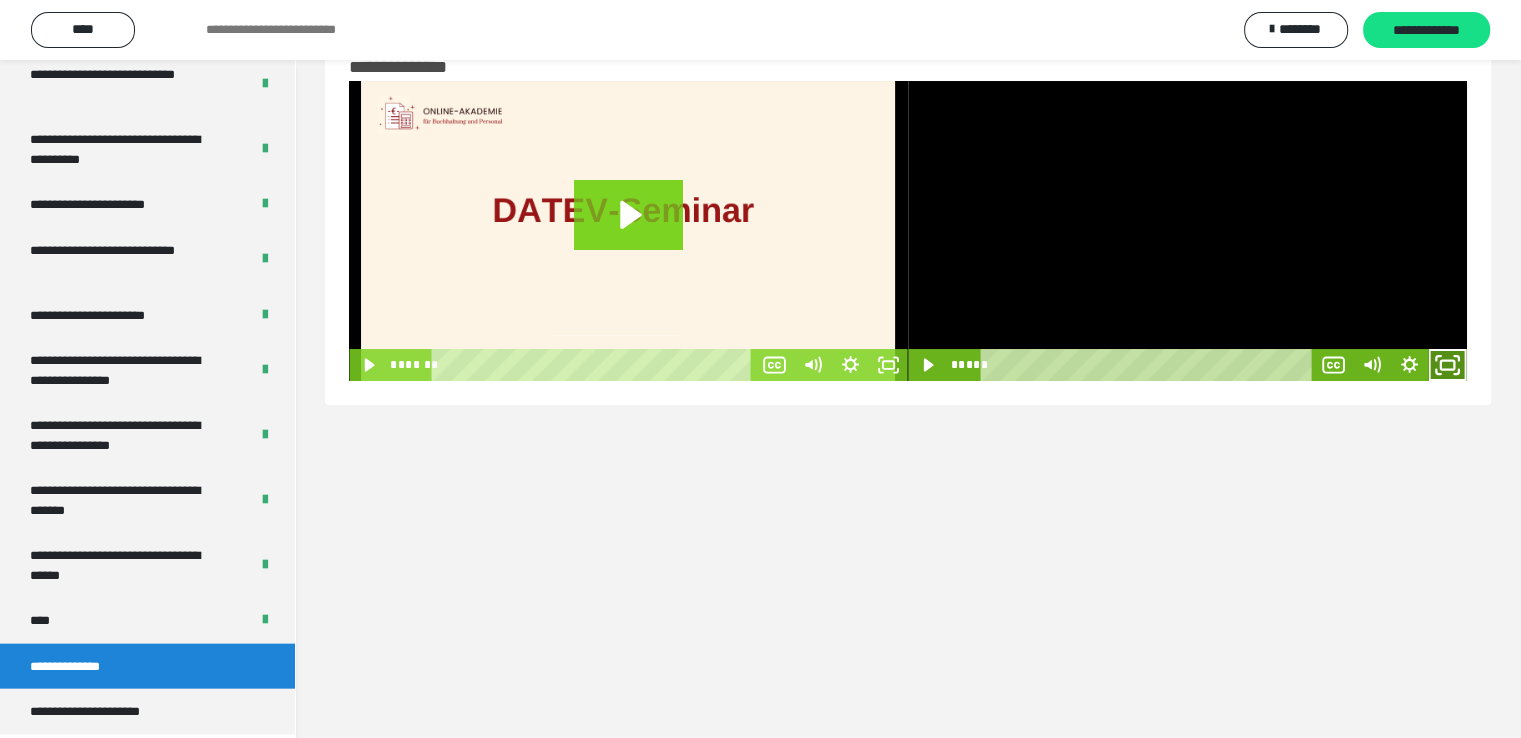 click 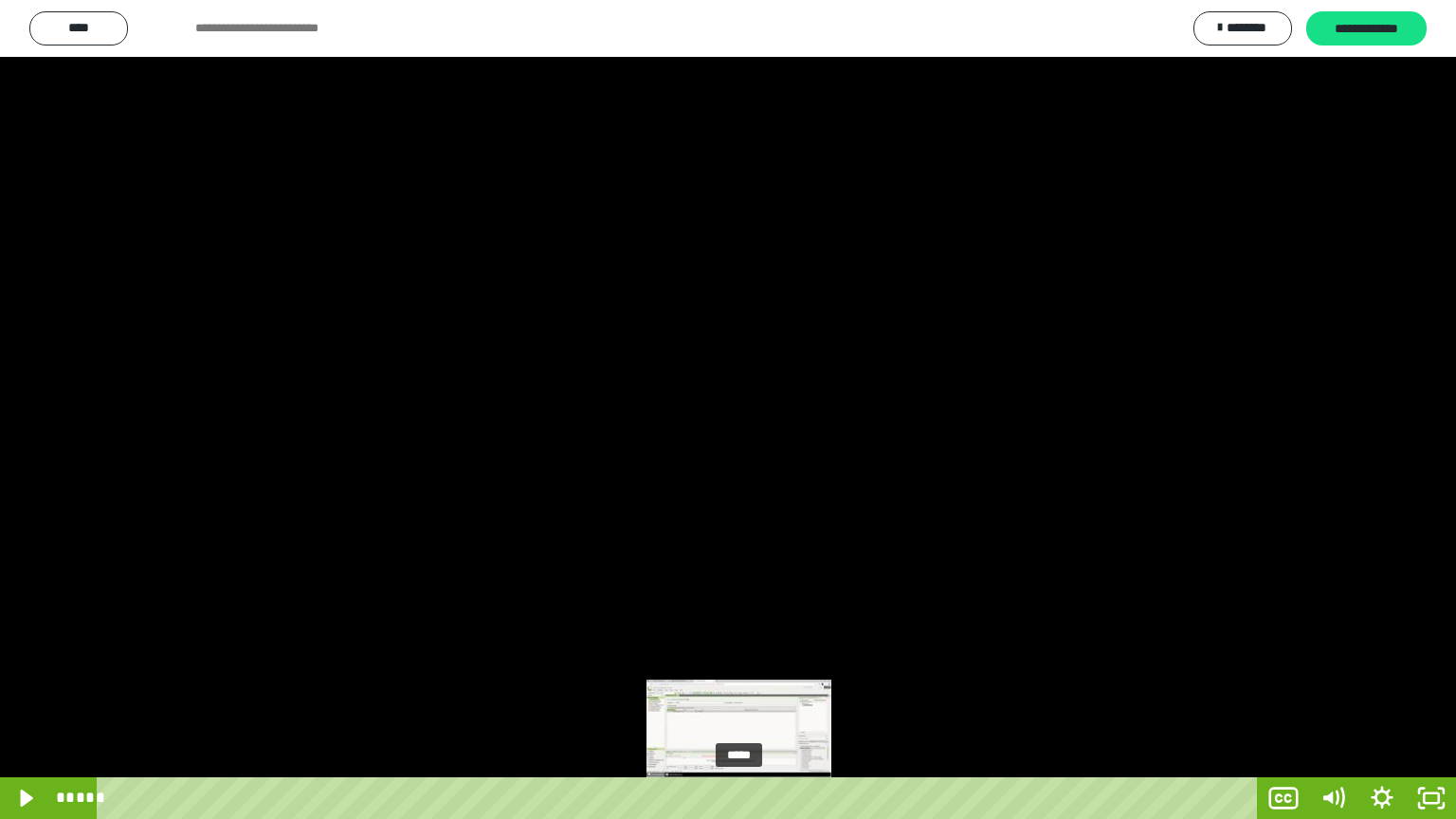 click on "*****" at bounding box center [681, 798] 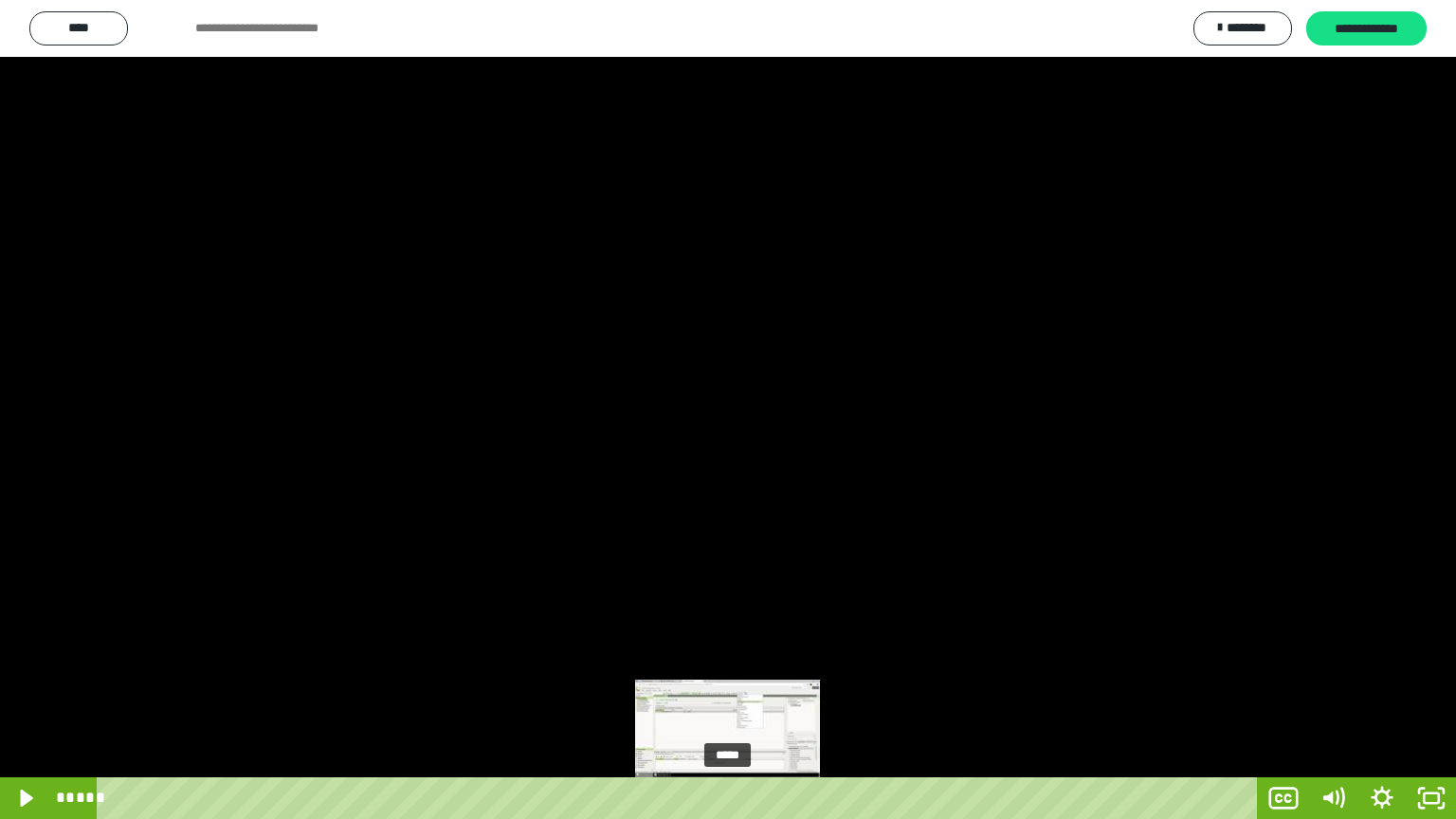 click on "*****" at bounding box center (681, 798) 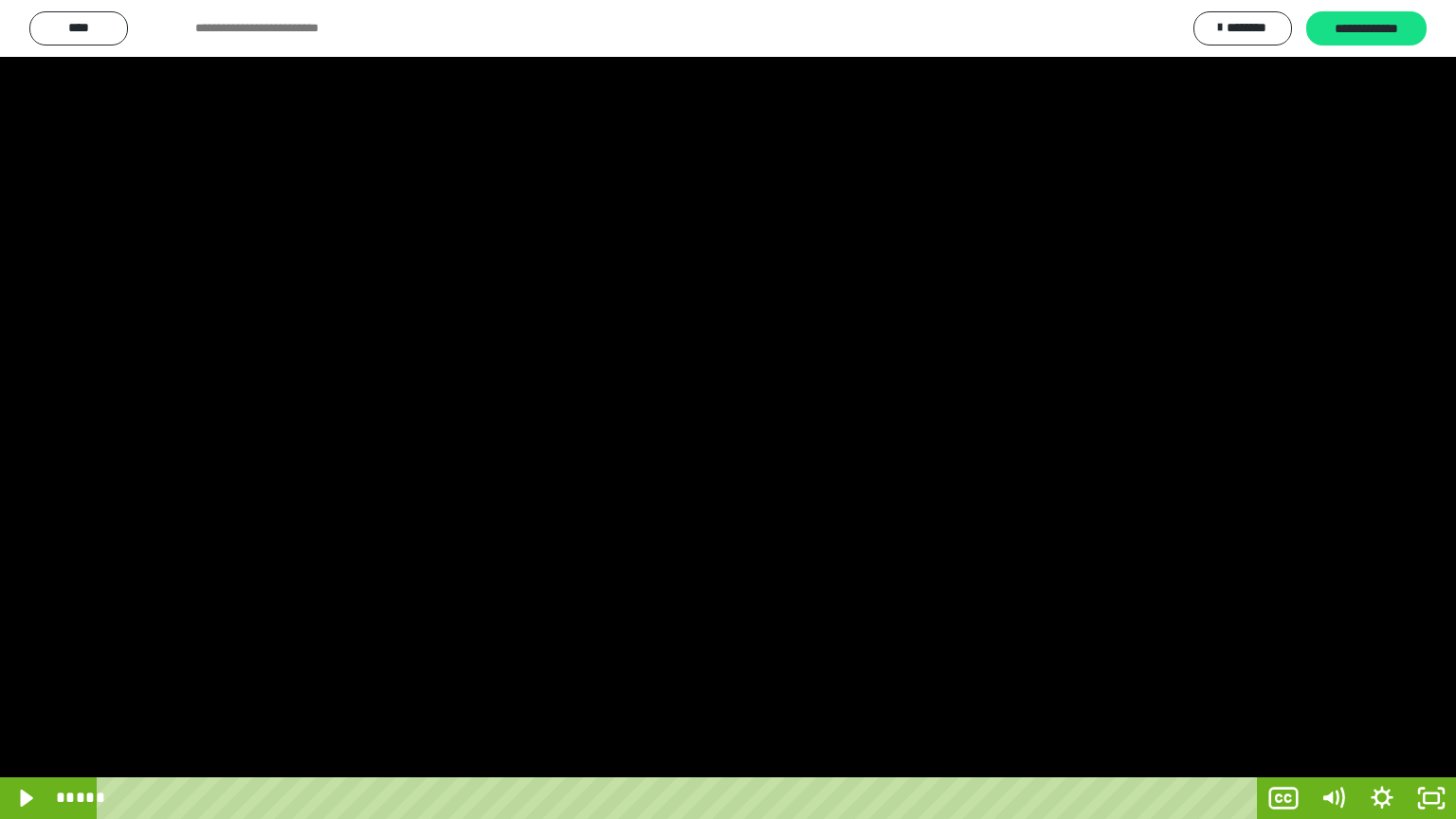 click at bounding box center [728, 410] 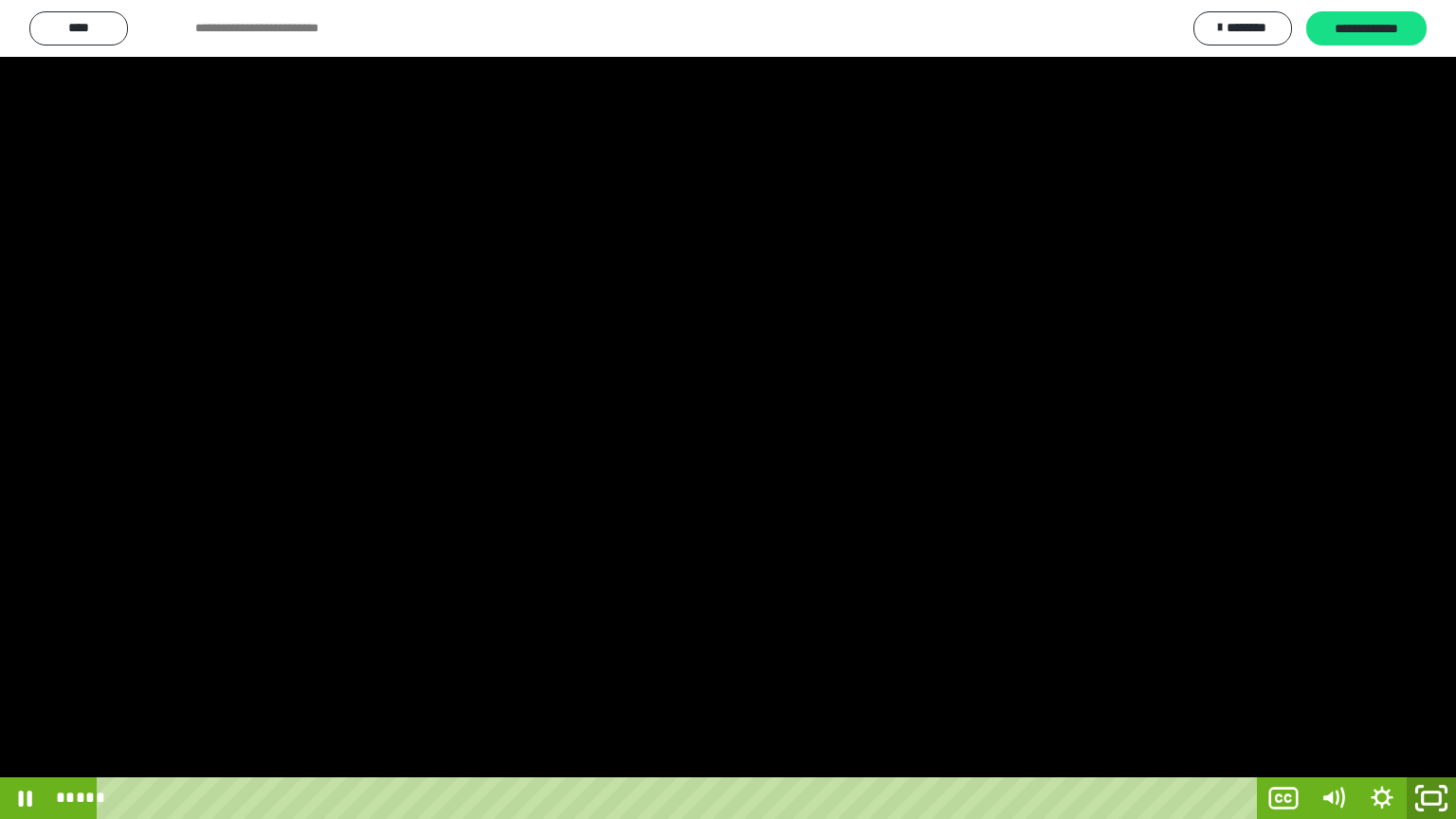click 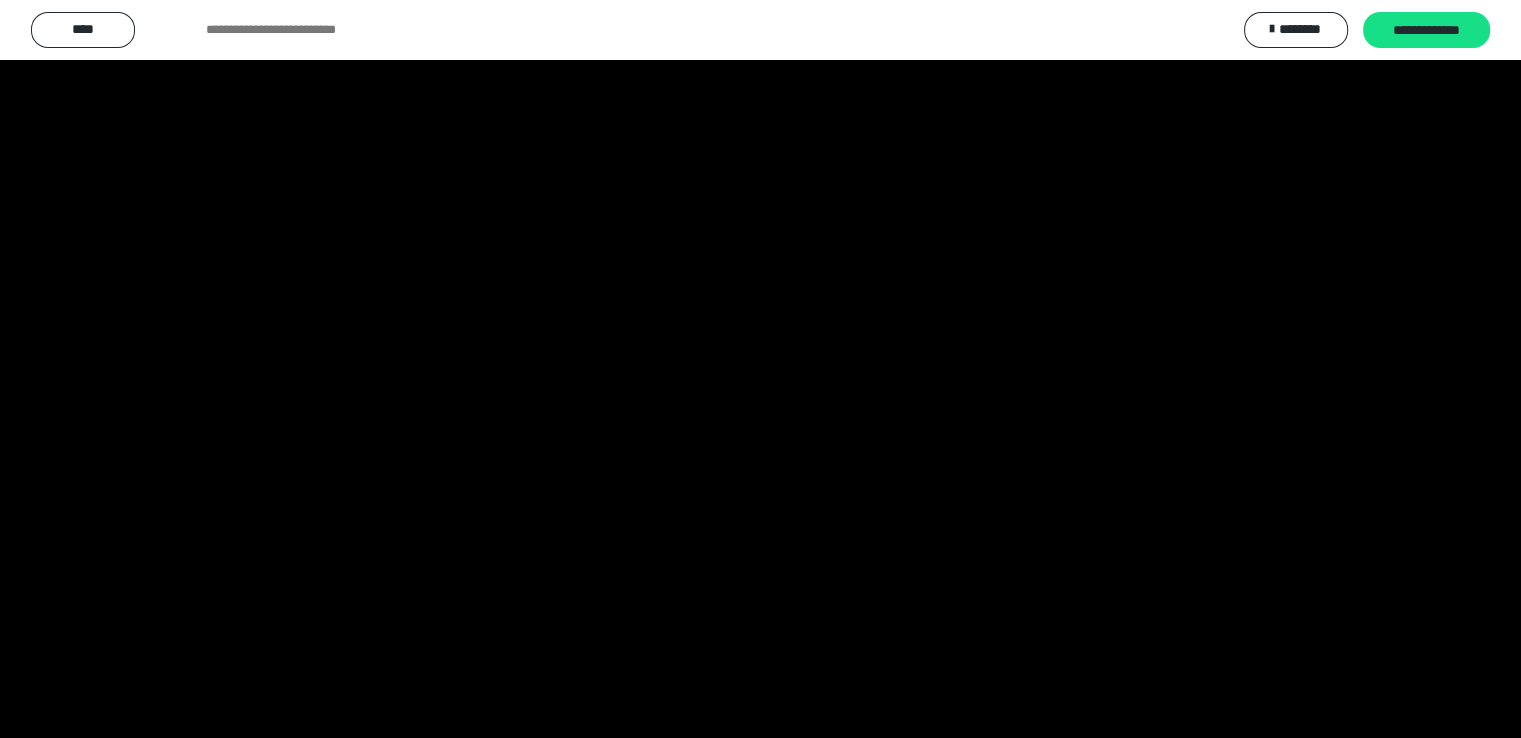 scroll, scrollTop: 4307, scrollLeft: 0, axis: vertical 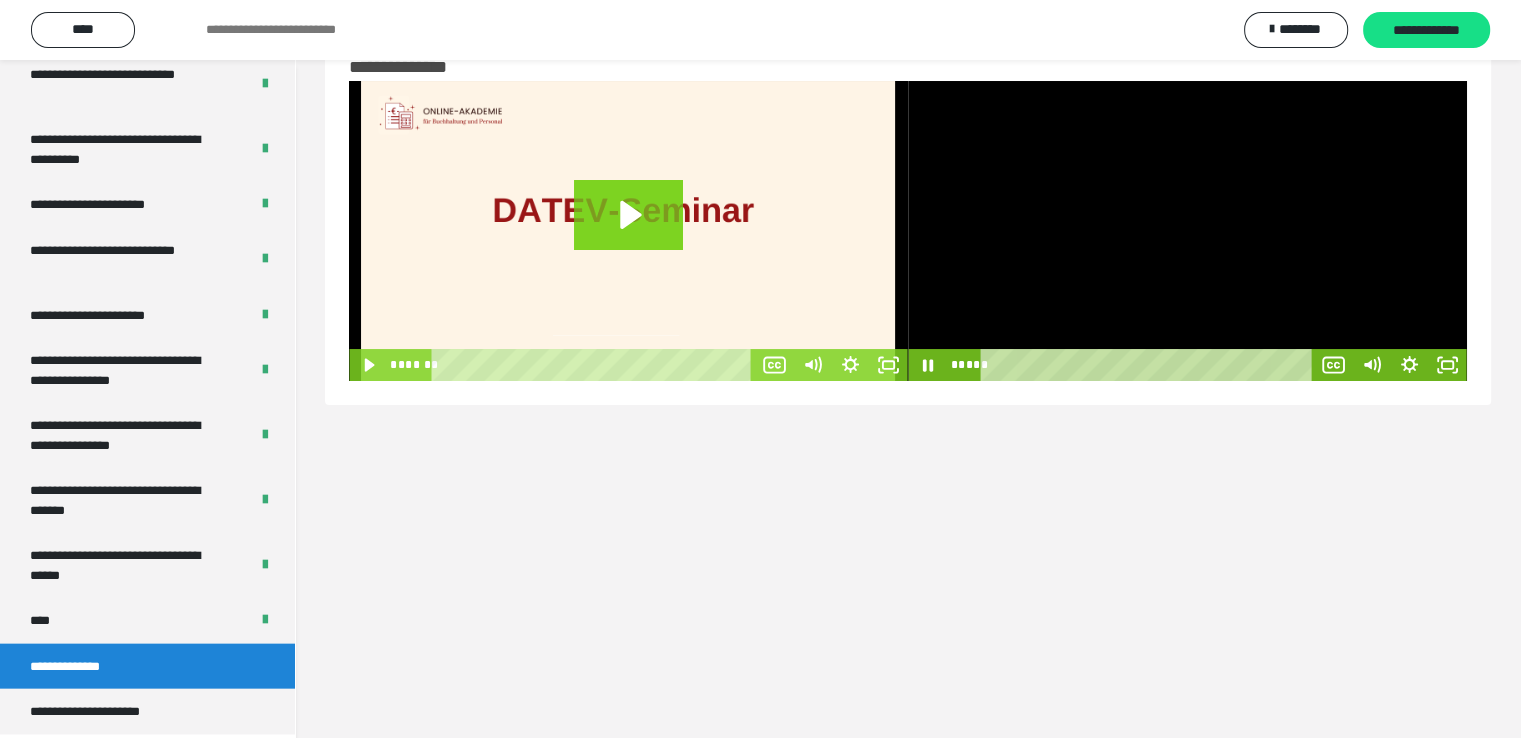 click at bounding box center (1187, 231) 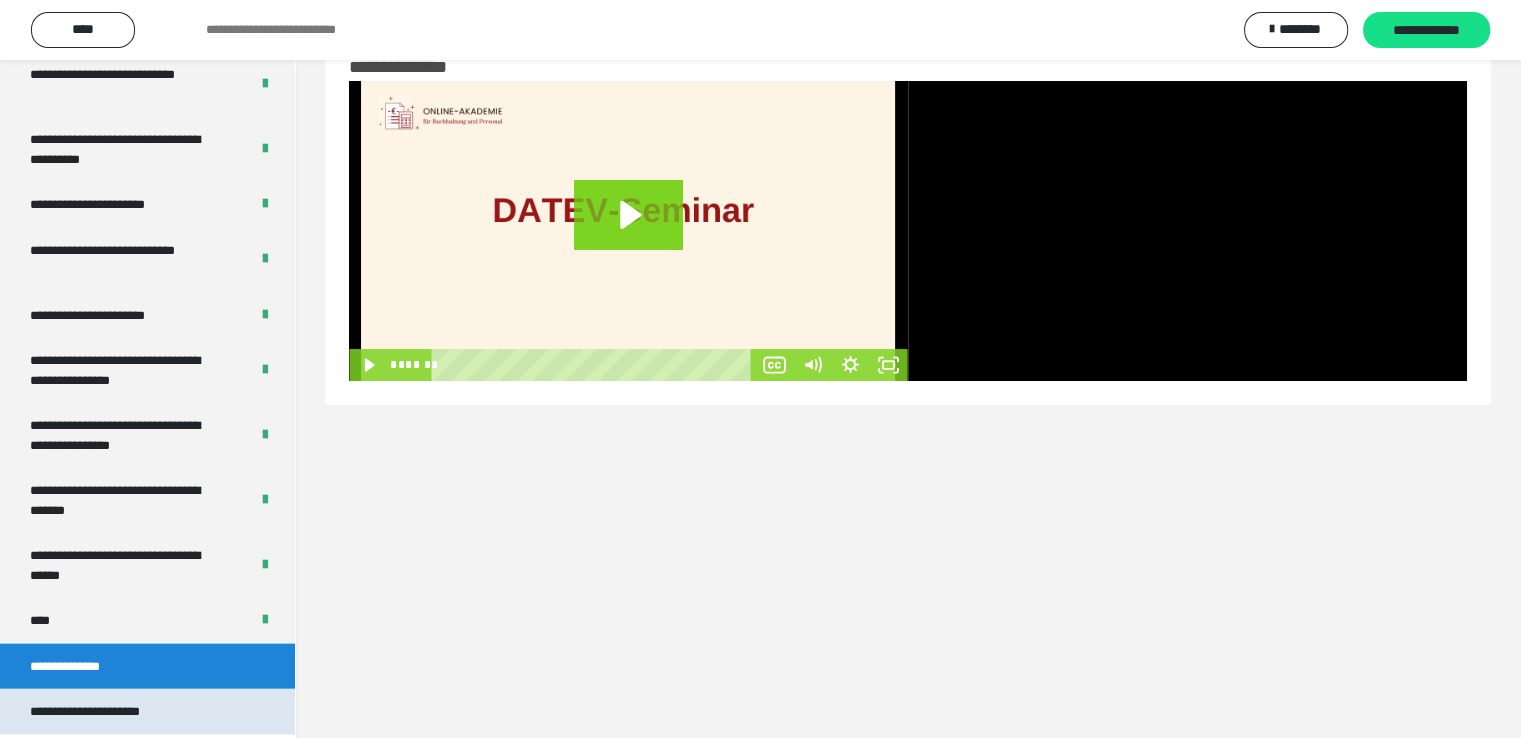 click on "**********" at bounding box center (106, 712) 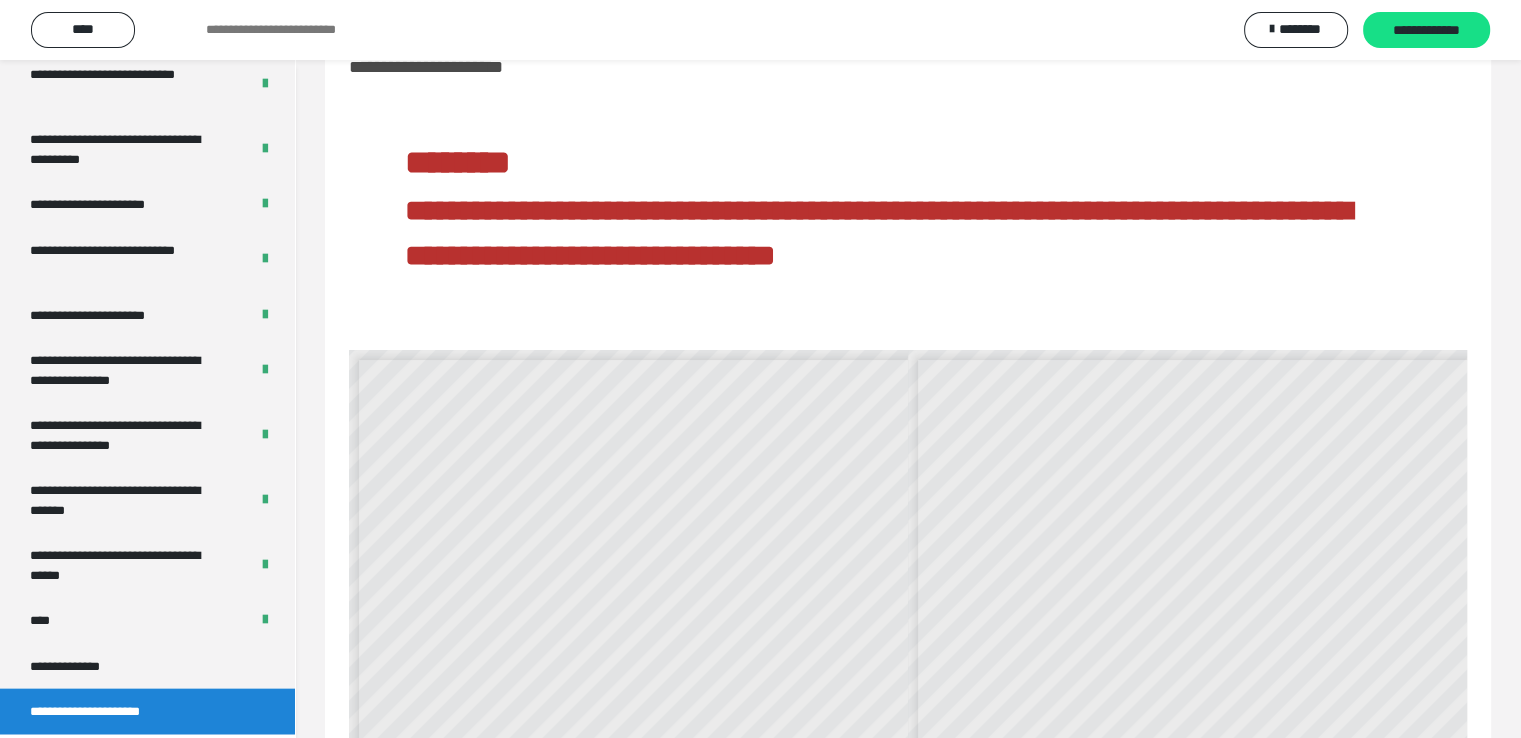 scroll, scrollTop: 460, scrollLeft: 0, axis: vertical 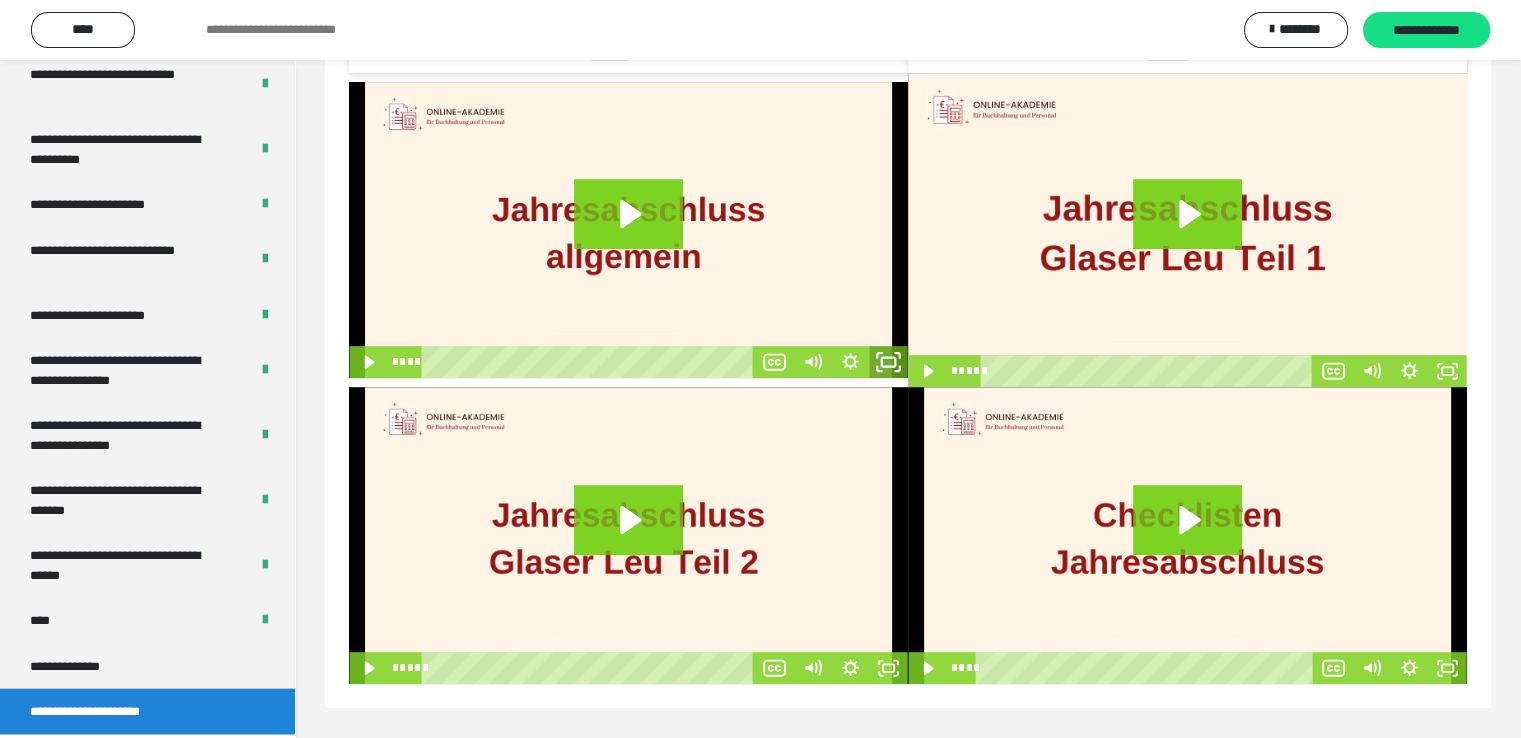 click 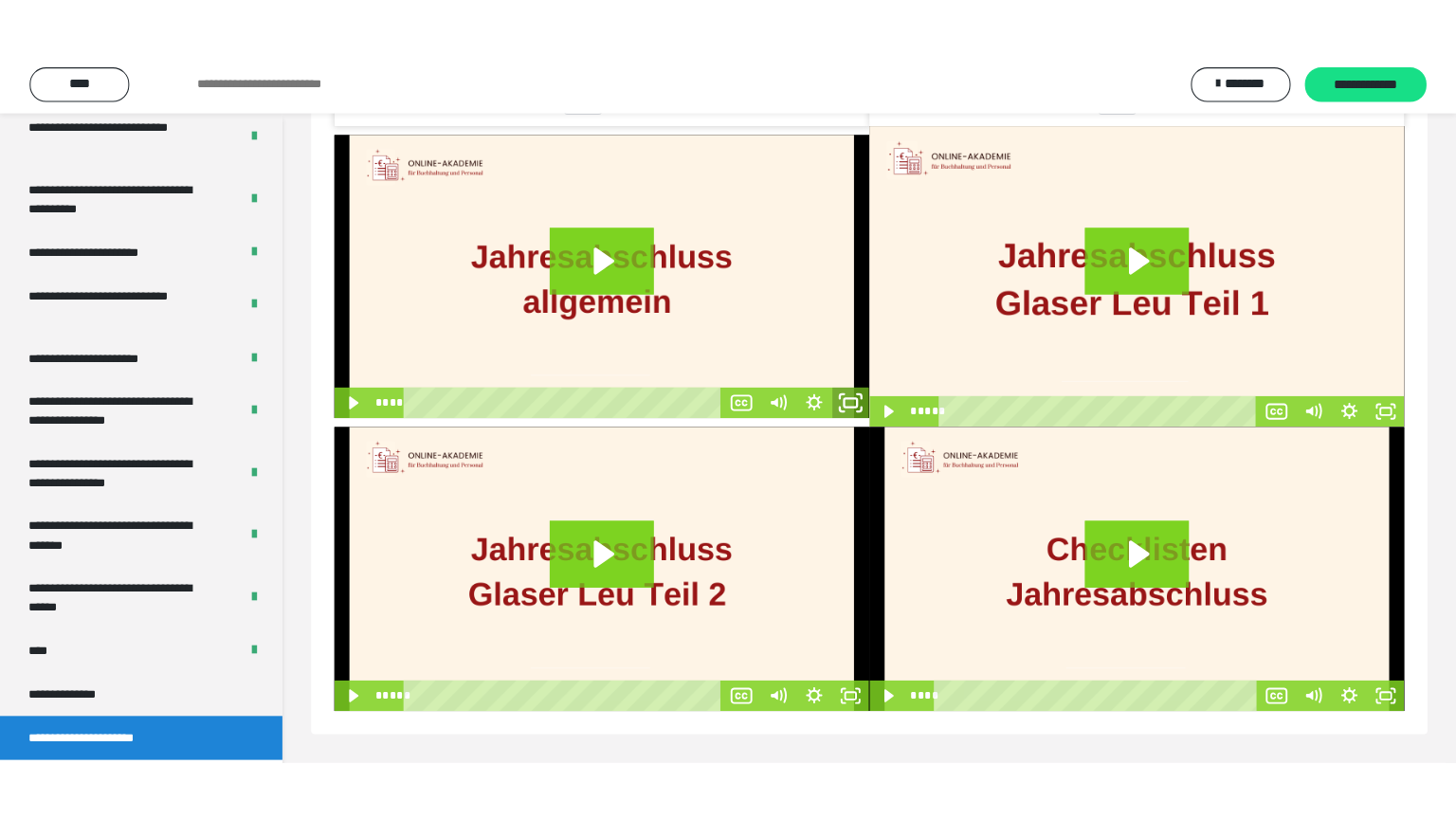 scroll, scrollTop: 682, scrollLeft: 0, axis: vertical 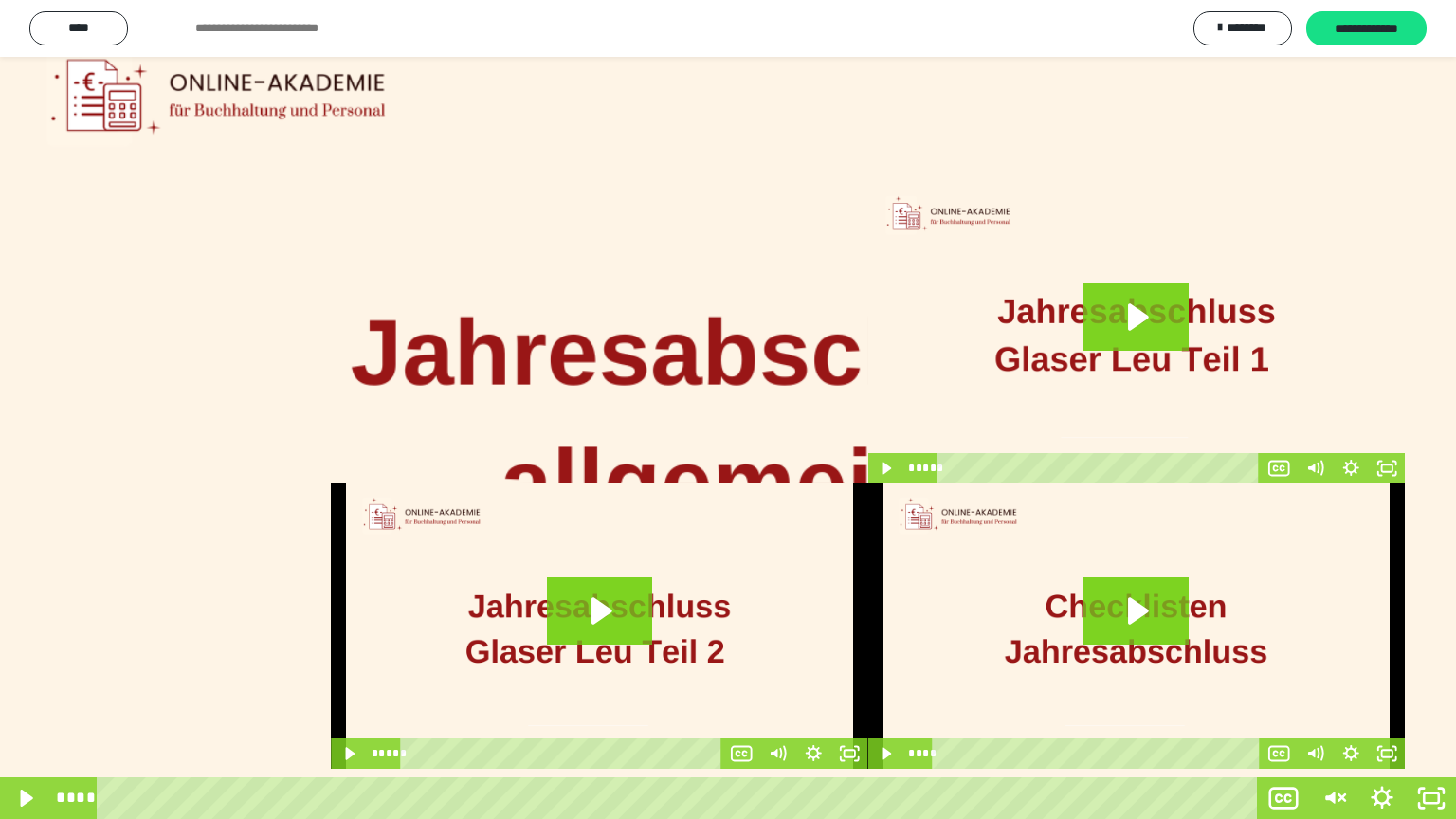 click at bounding box center (728, 410) 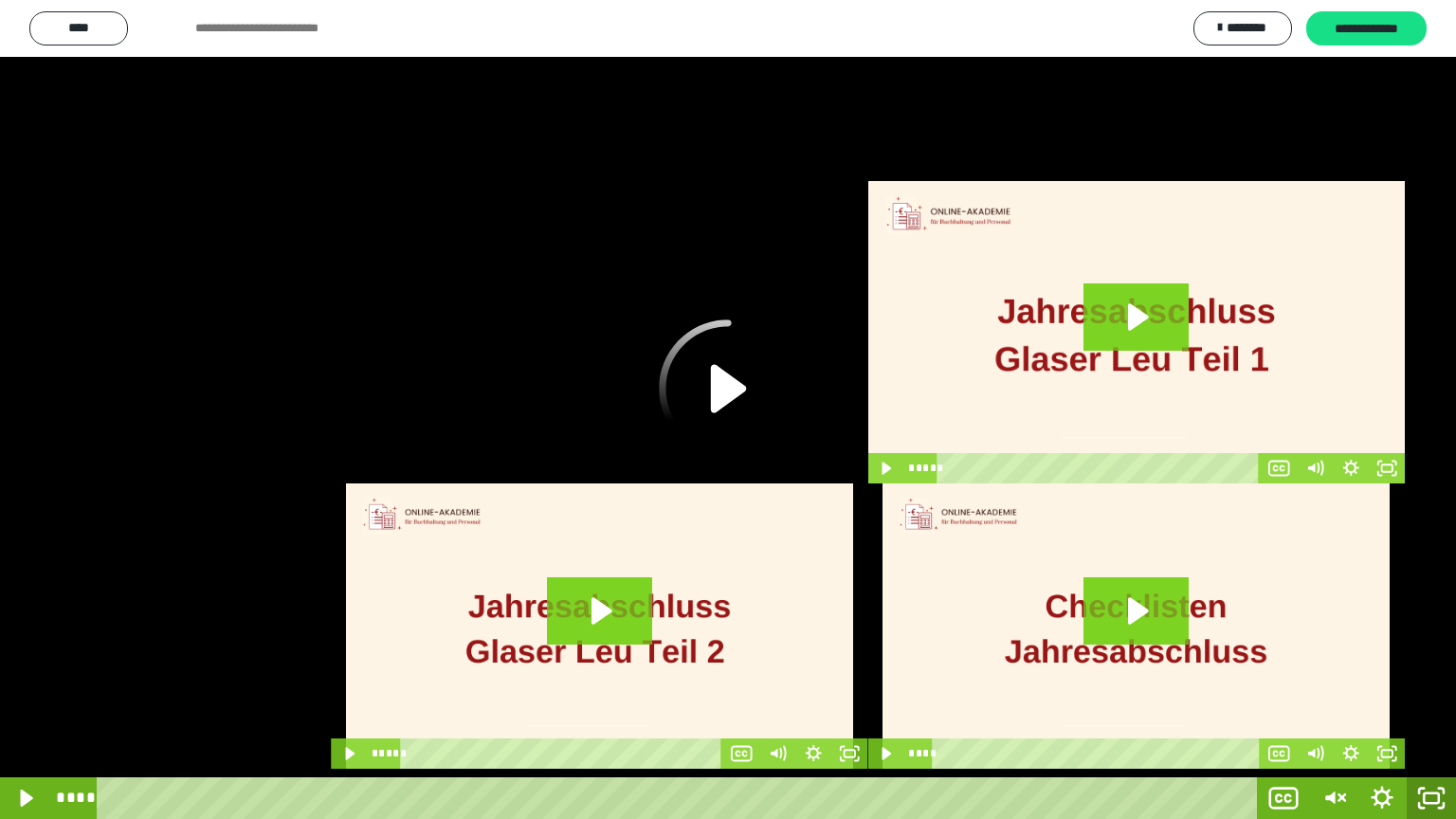 click 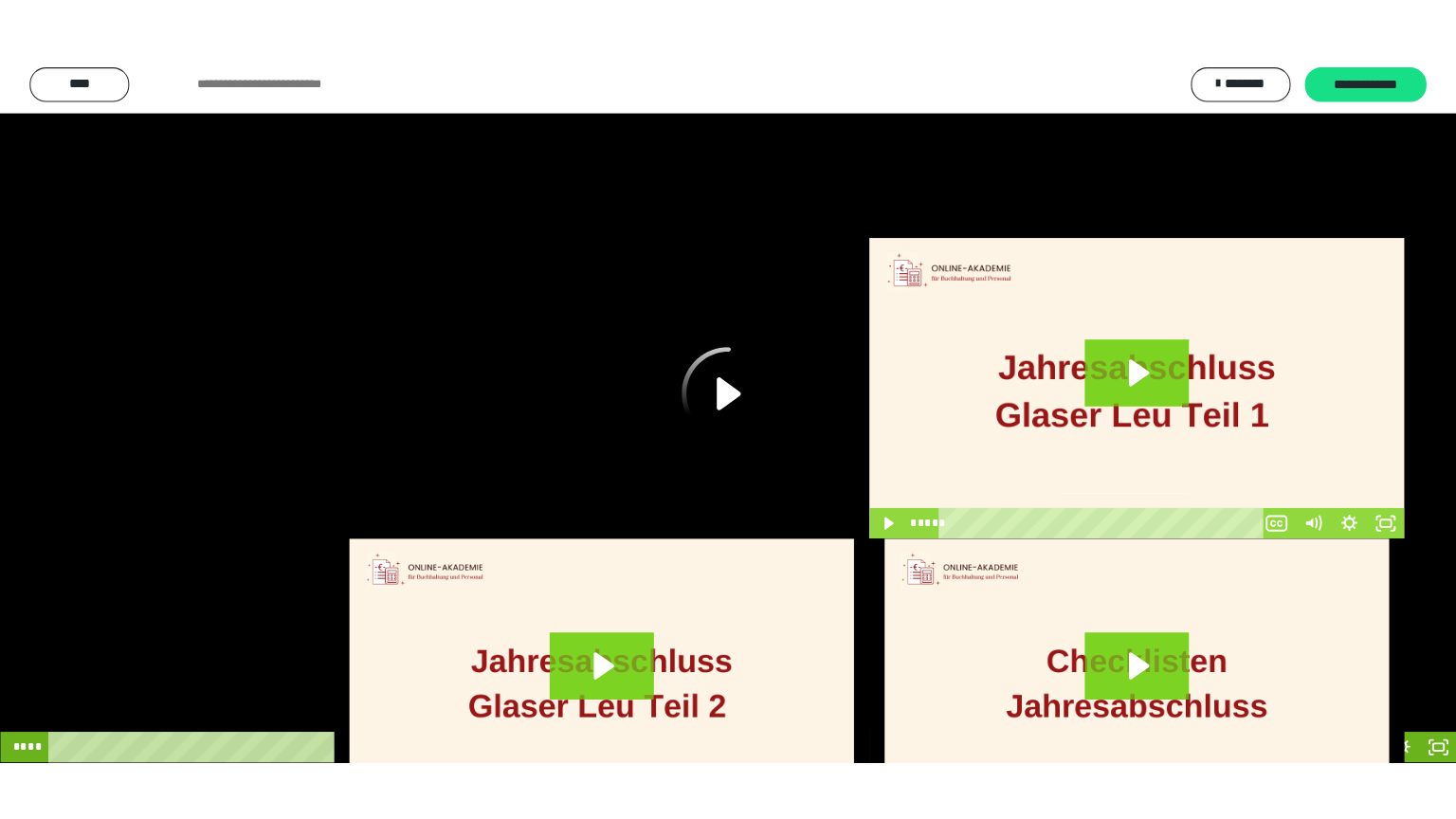 scroll, scrollTop: 4083, scrollLeft: 0, axis: vertical 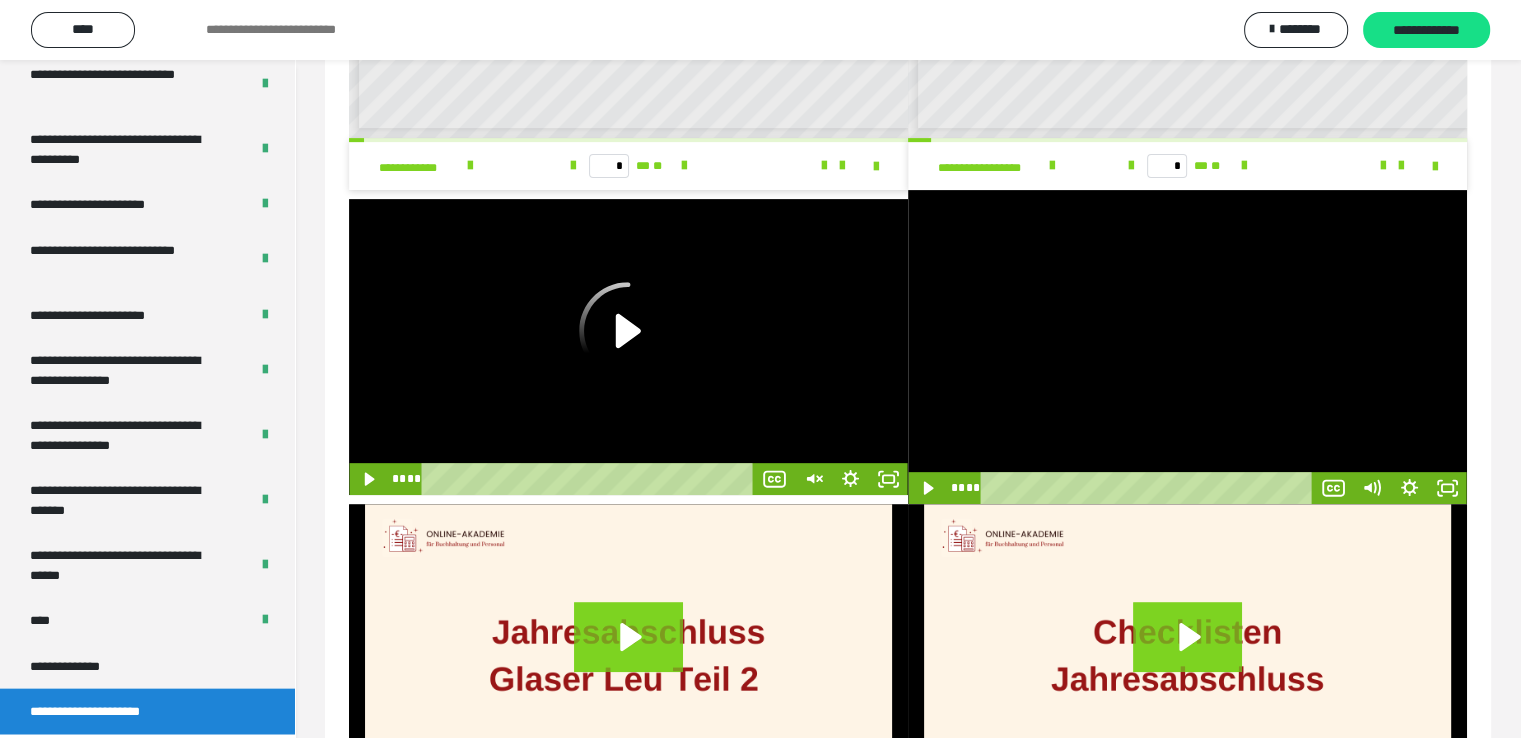 click at bounding box center (1187, 347) 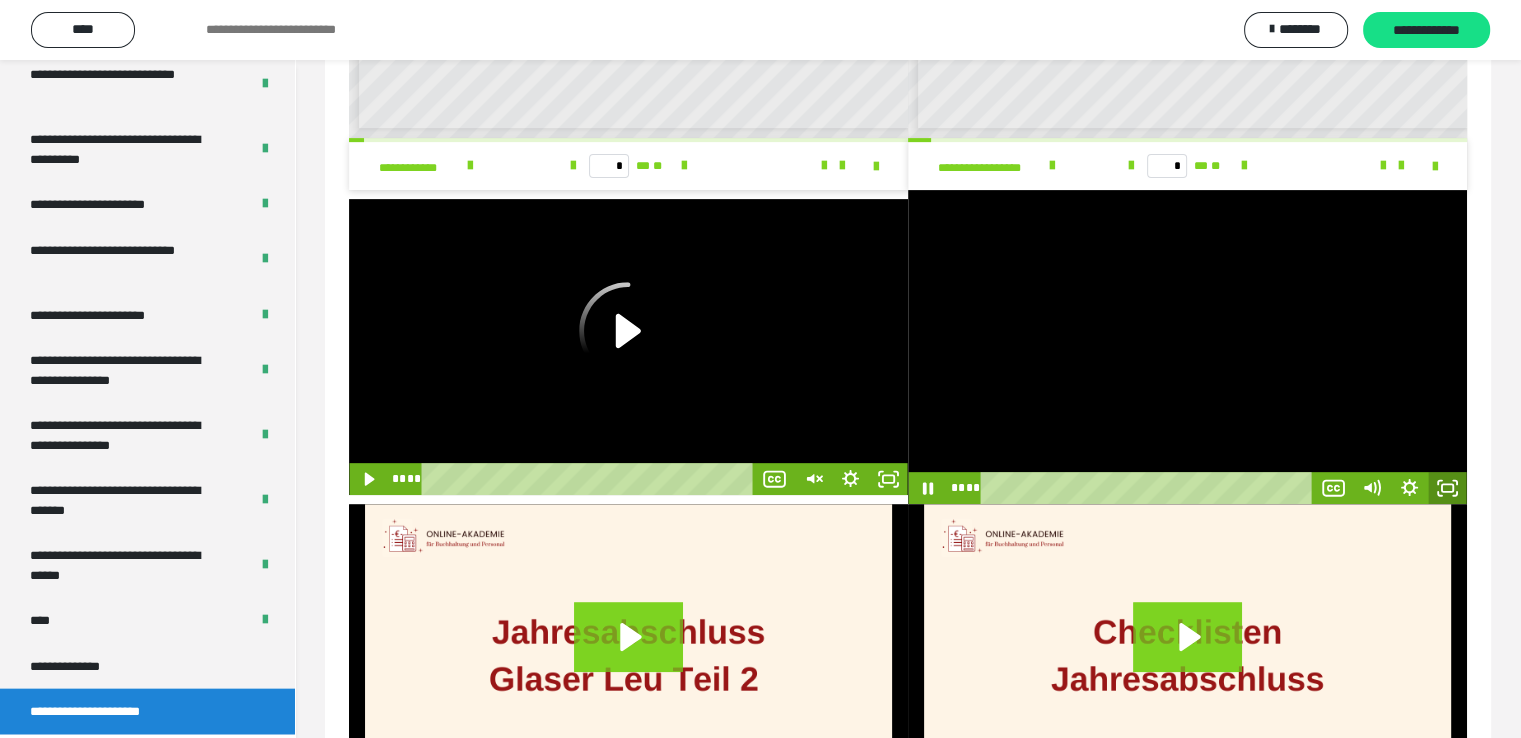 click 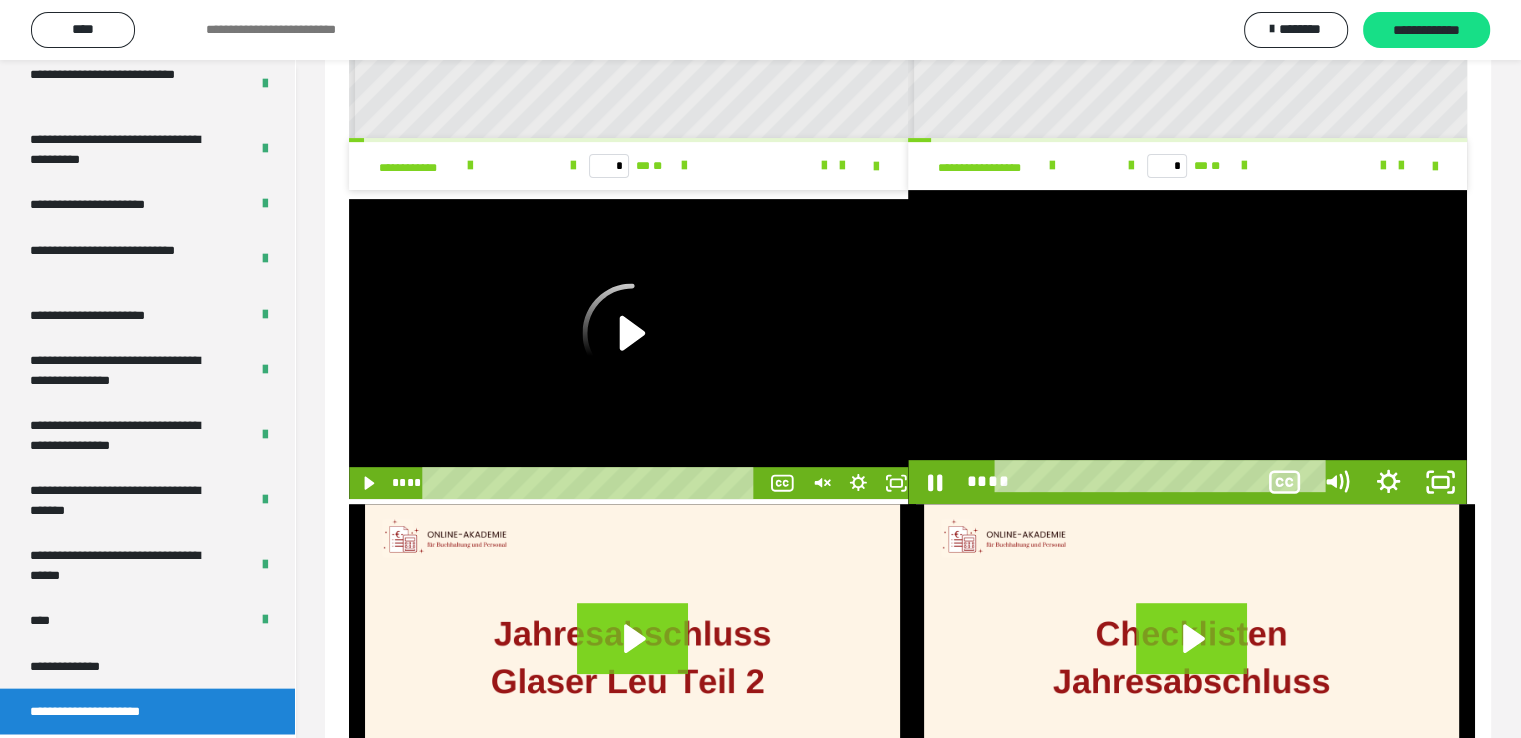 scroll, scrollTop: 4180, scrollLeft: 0, axis: vertical 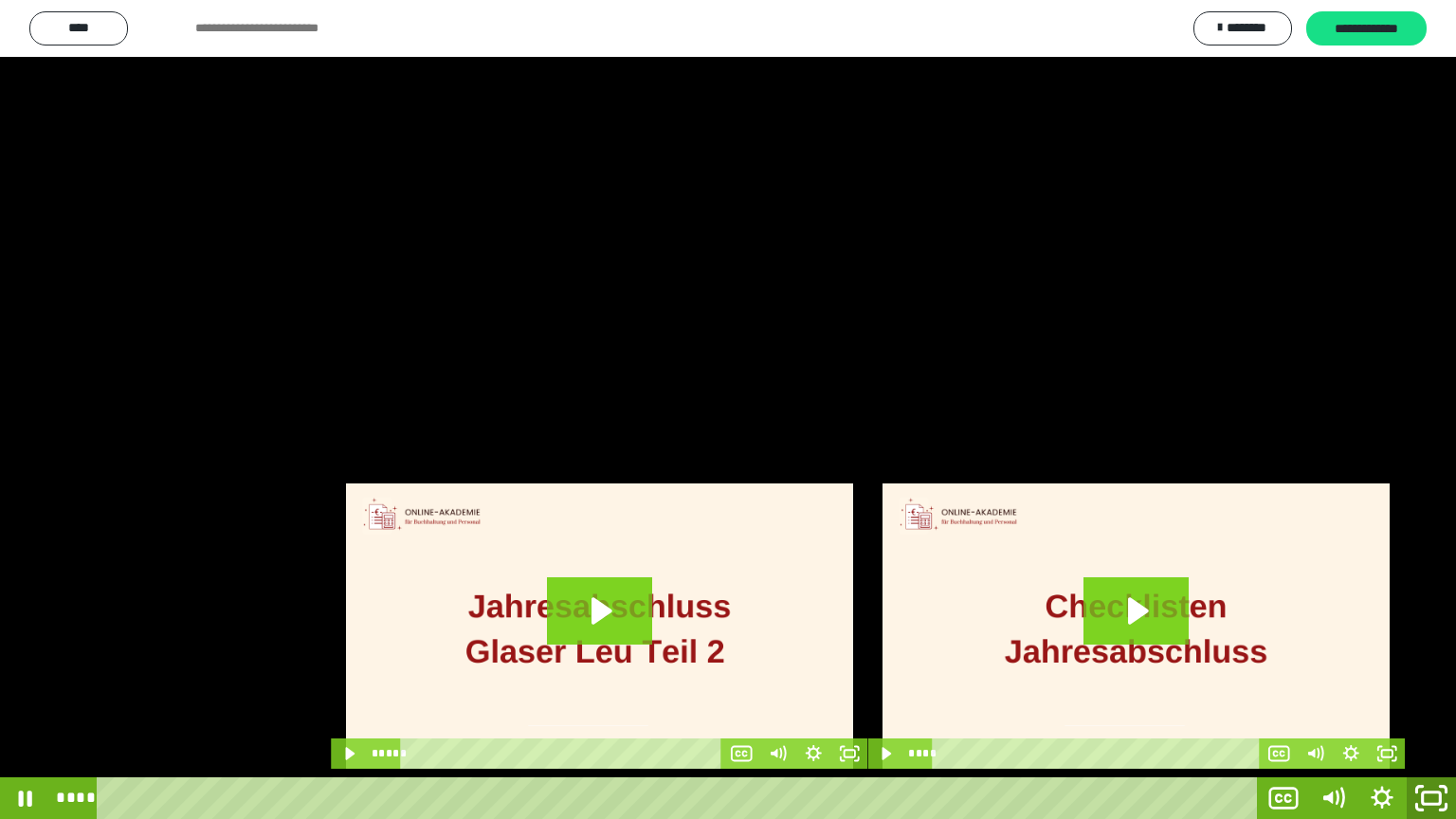 click 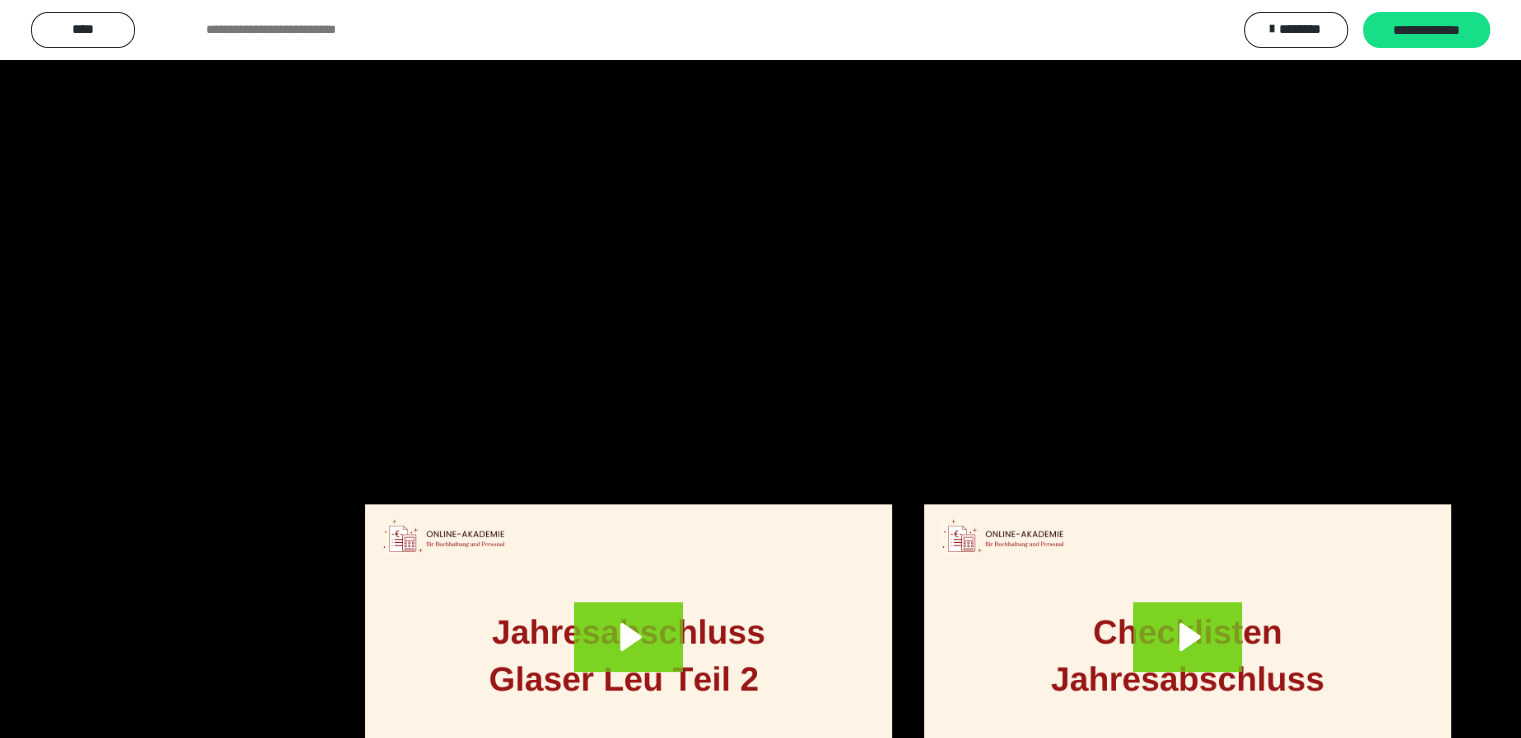 scroll, scrollTop: 4307, scrollLeft: 0, axis: vertical 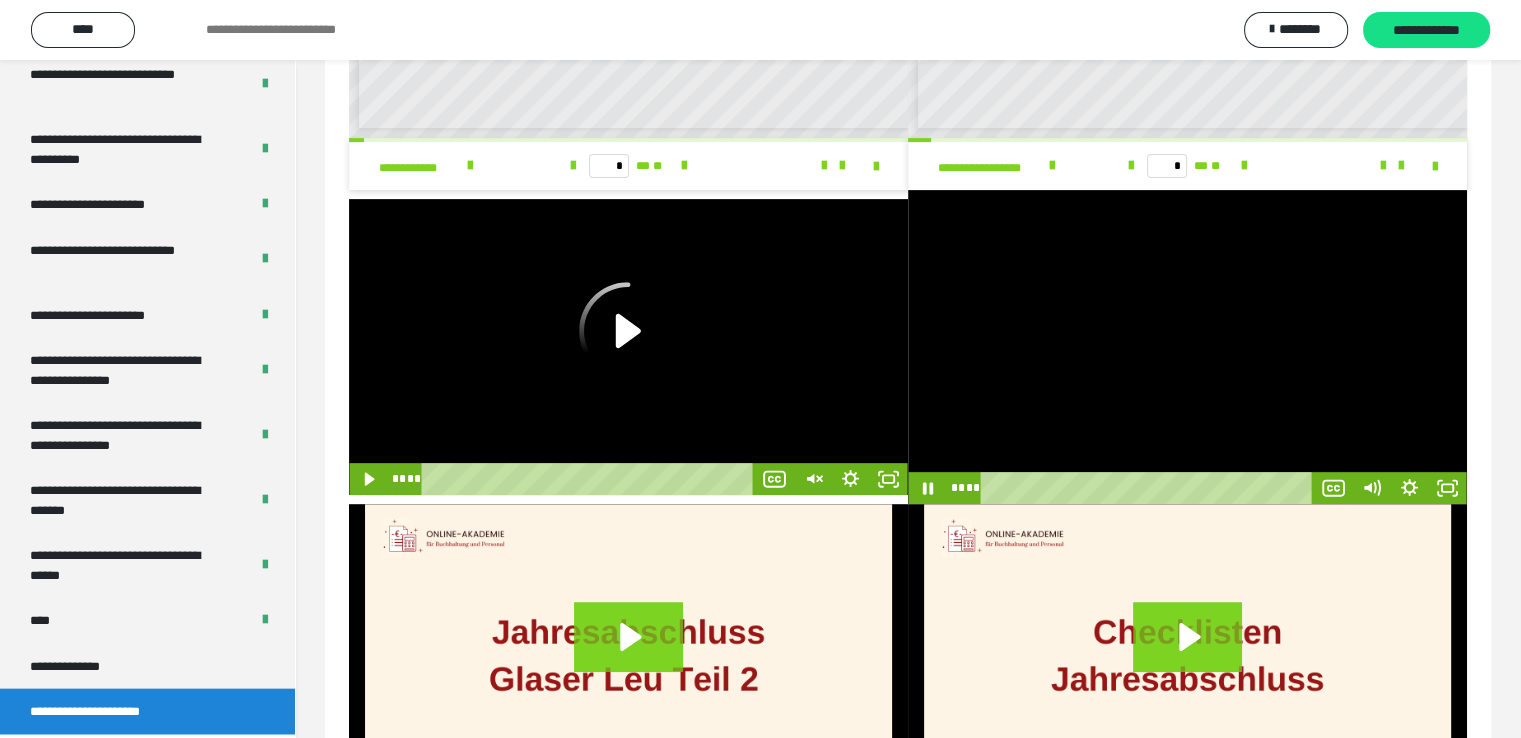 click at bounding box center [1187, 347] 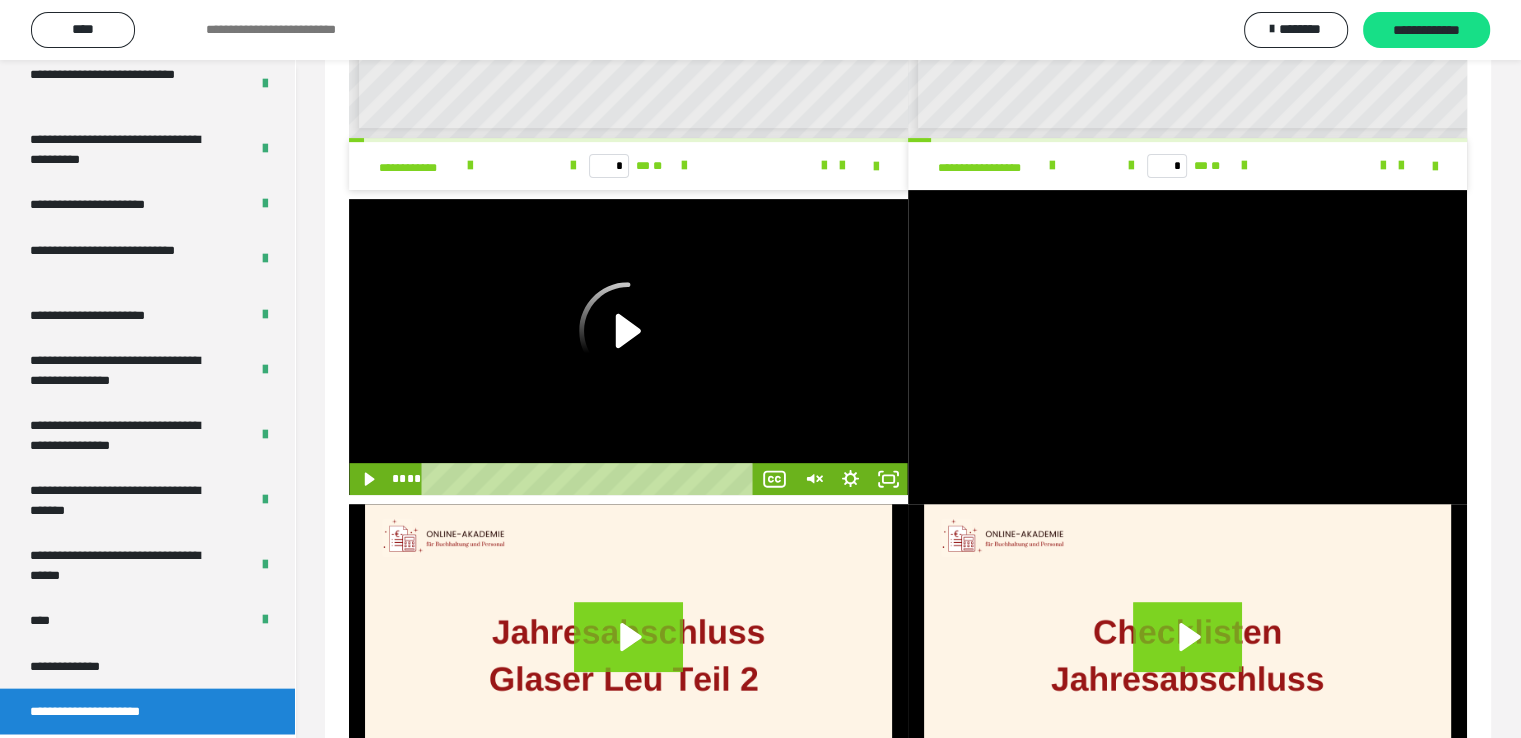 click 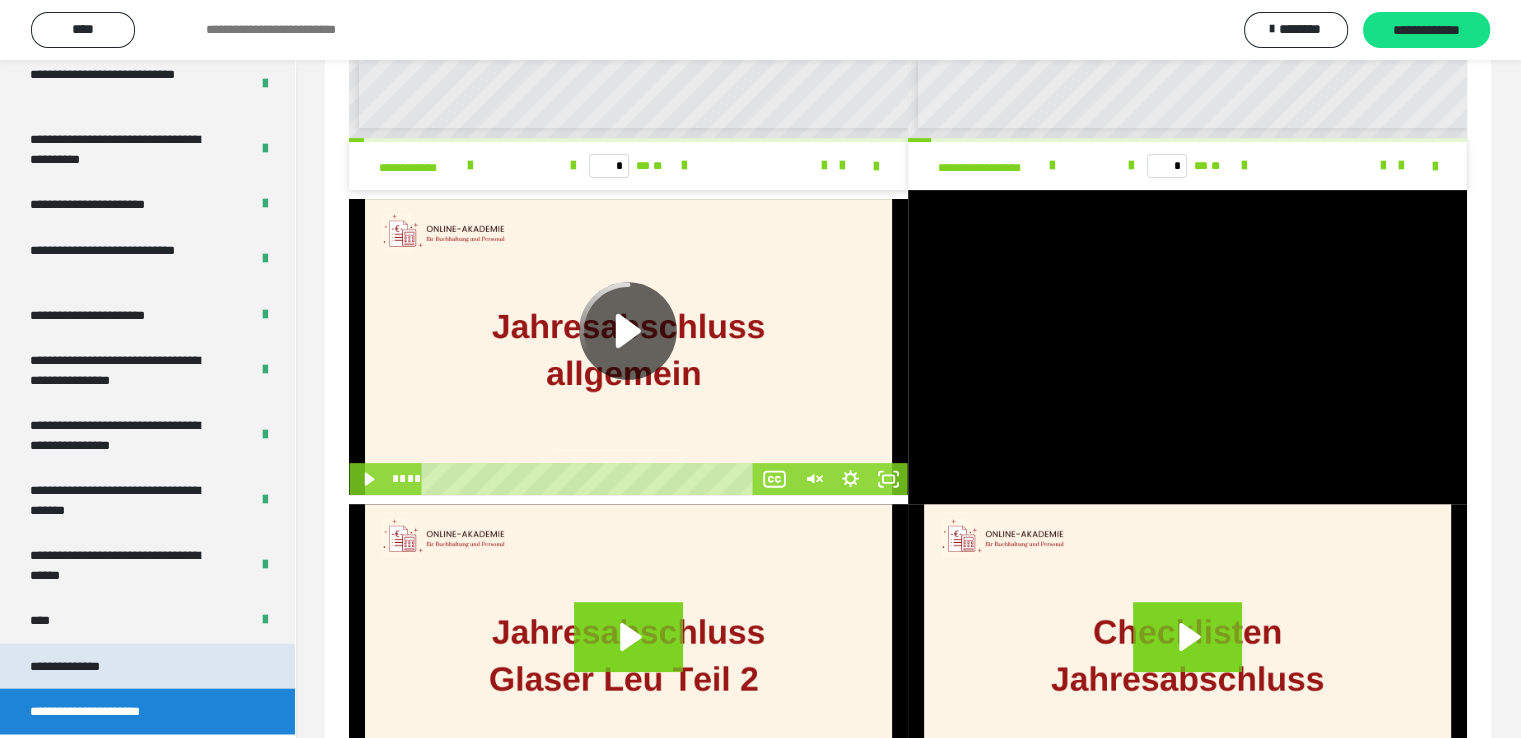 click on "**********" at bounding box center (81, 667) 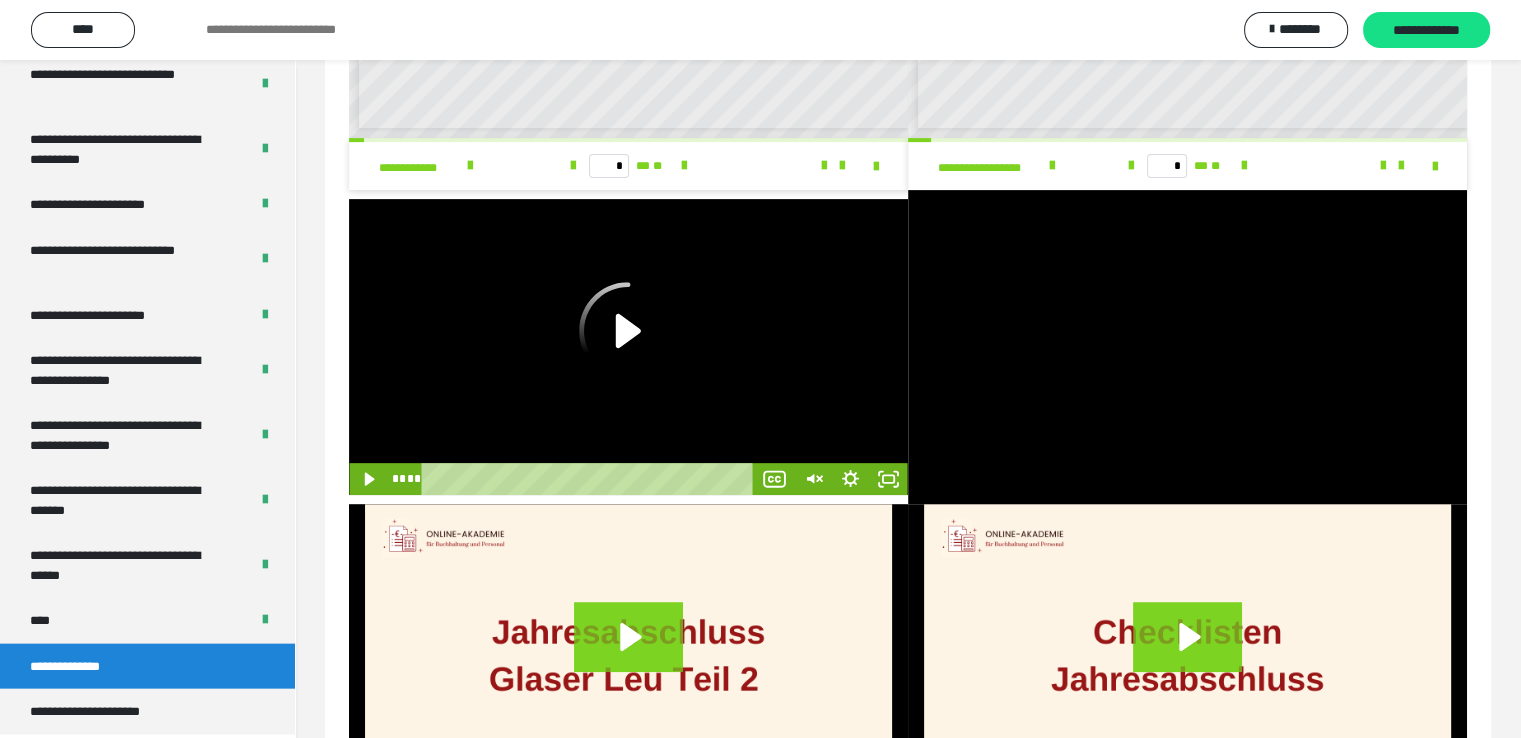 scroll, scrollTop: 60, scrollLeft: 0, axis: vertical 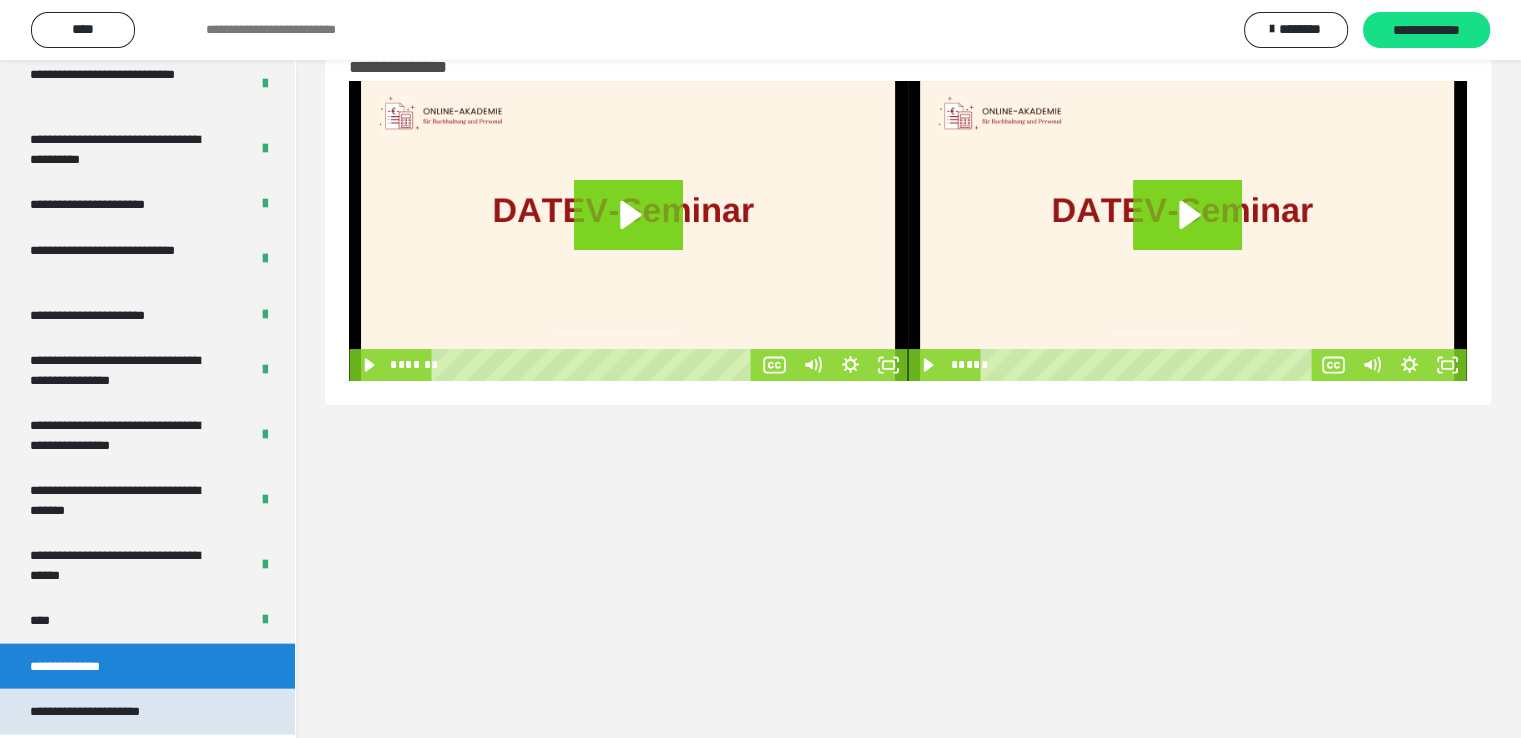 click on "**********" at bounding box center (106, 712) 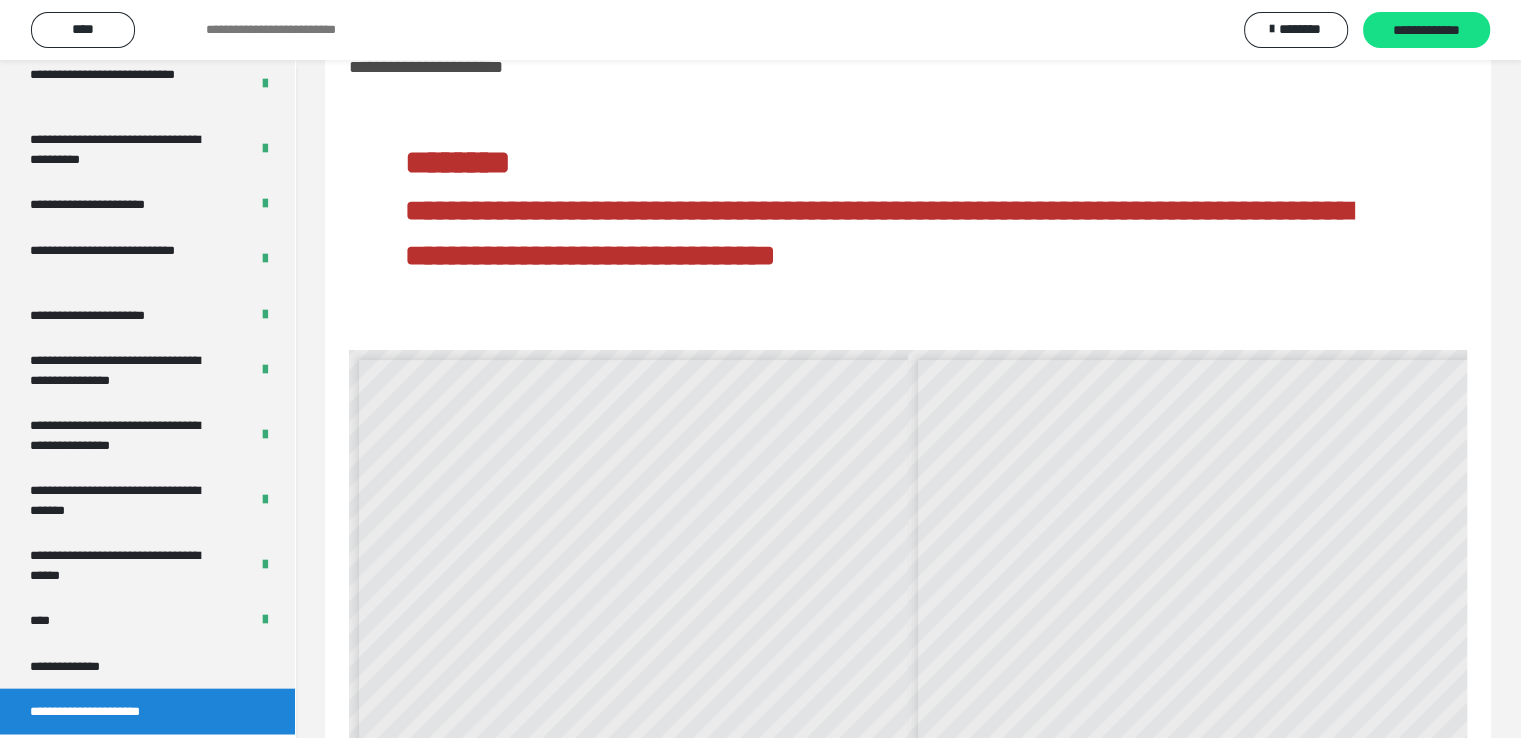scroll, scrollTop: 8, scrollLeft: 0, axis: vertical 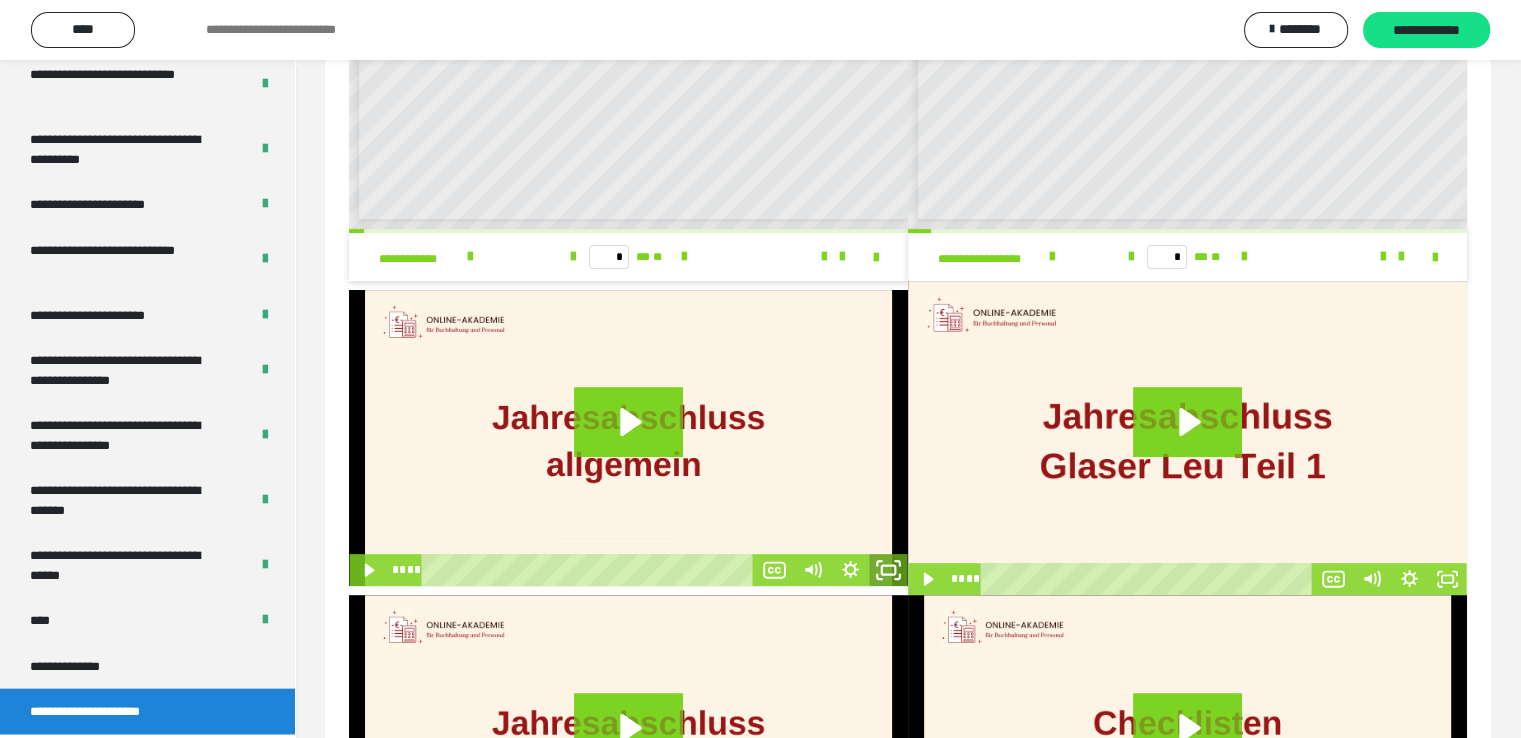 click 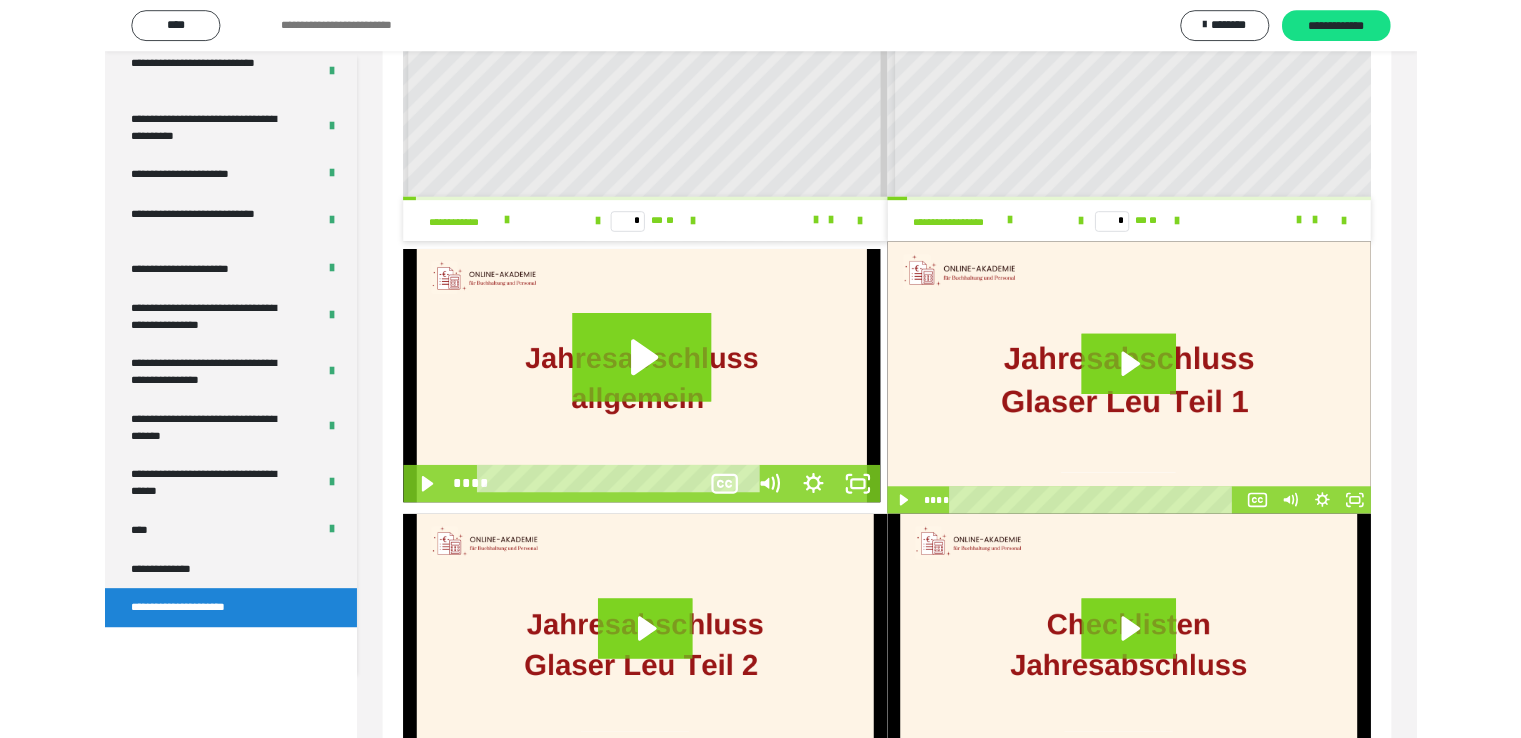 scroll, scrollTop: 4180, scrollLeft: 0, axis: vertical 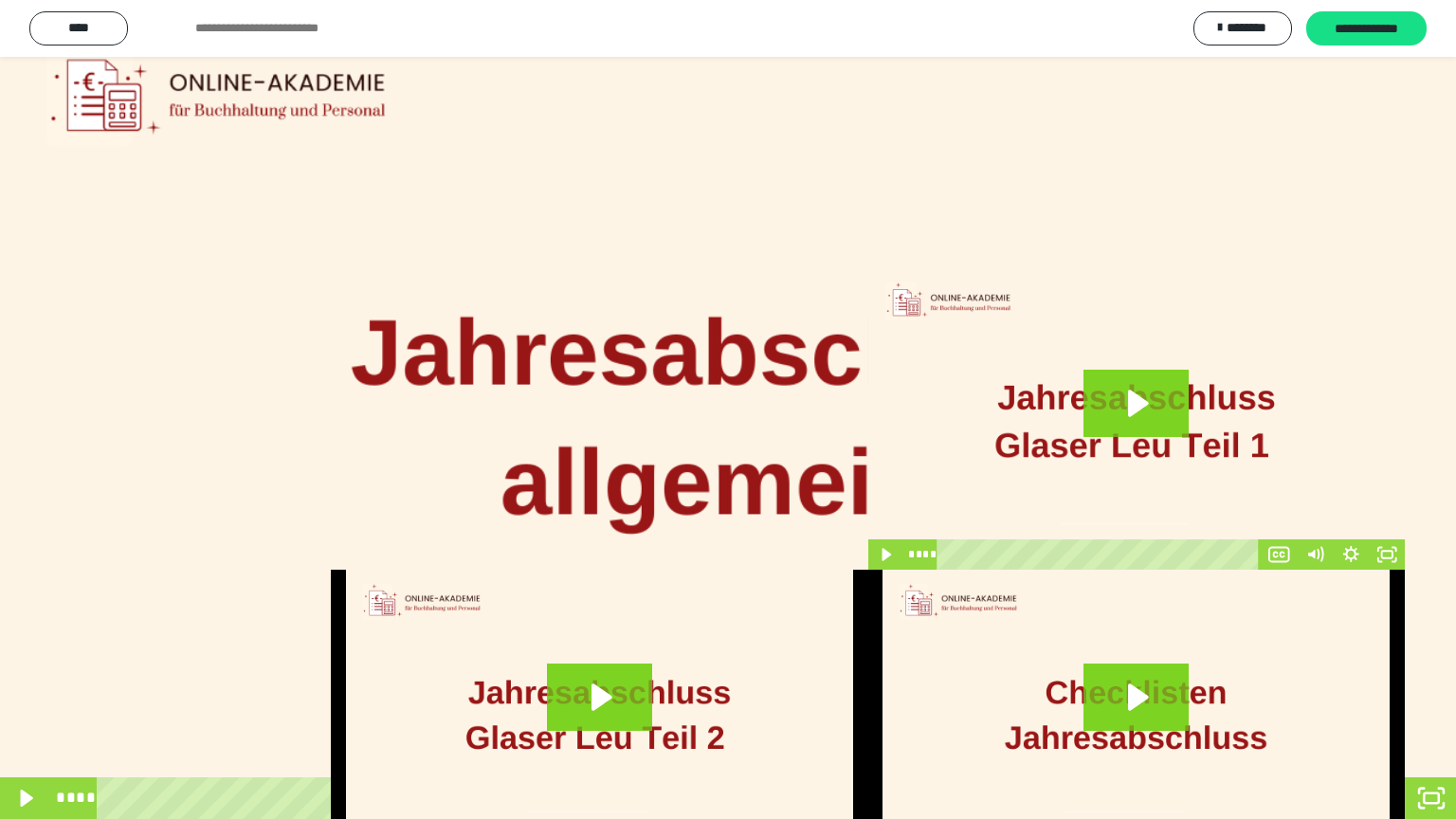 click at bounding box center [728, 410] 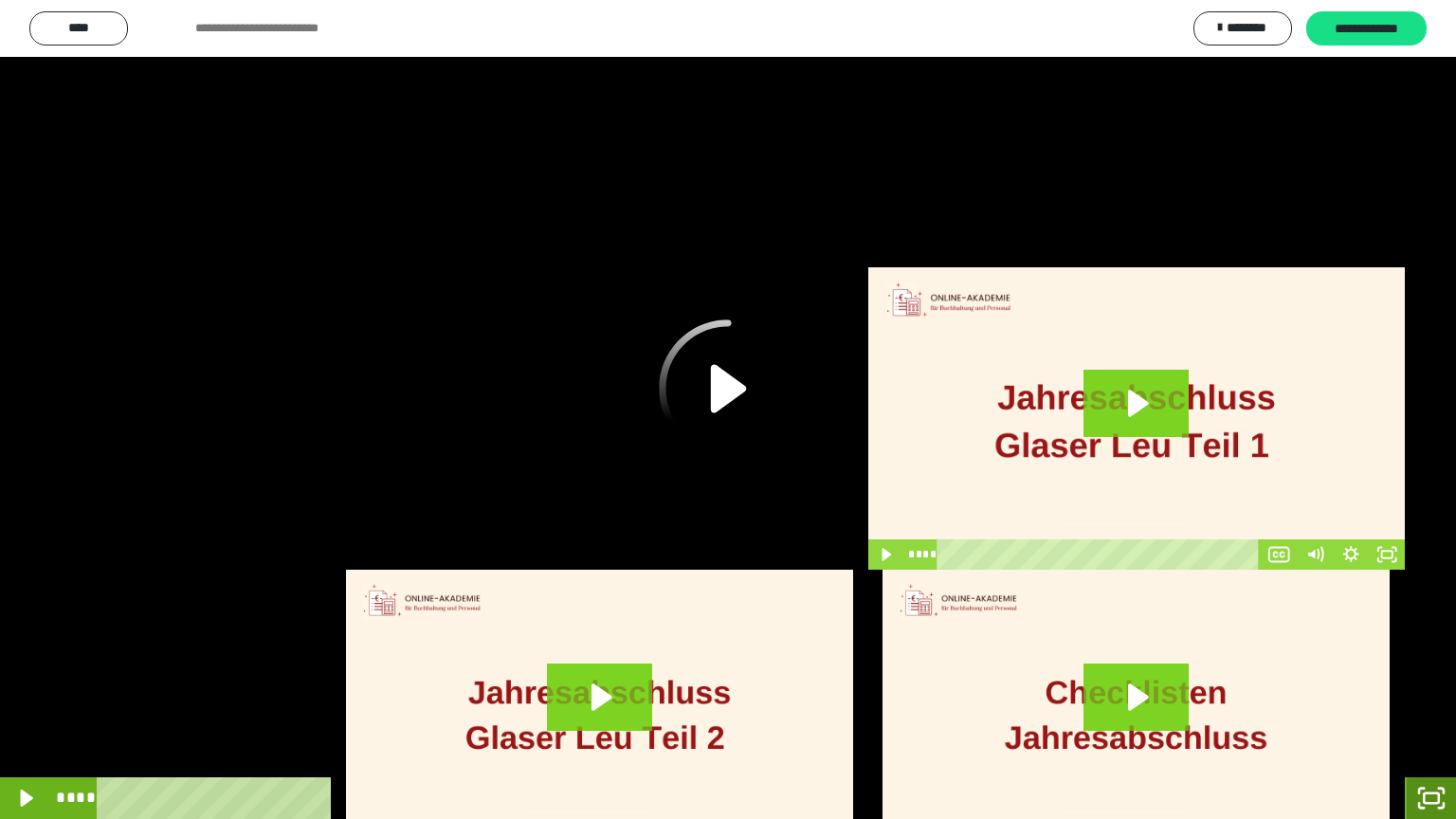 click 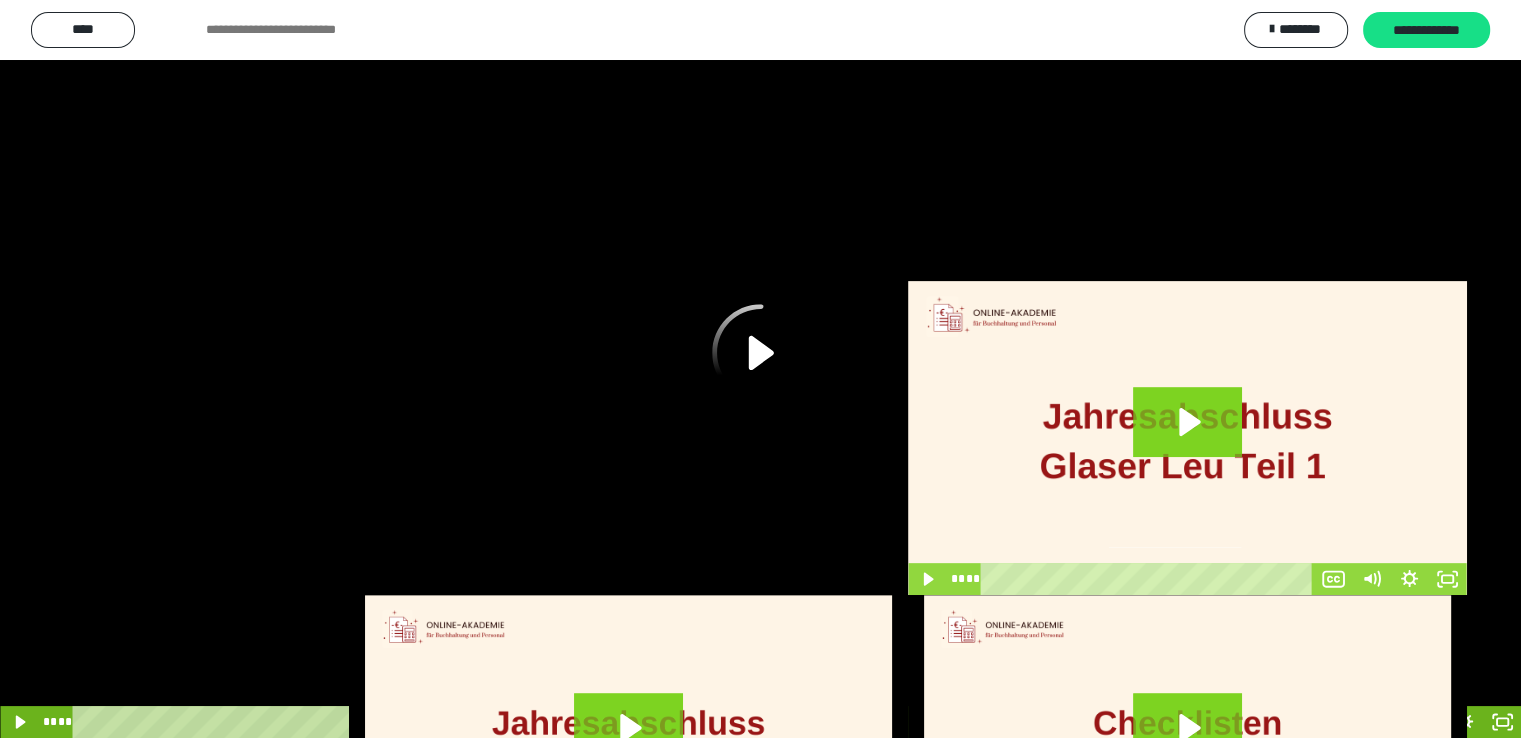 scroll, scrollTop: 4307, scrollLeft: 0, axis: vertical 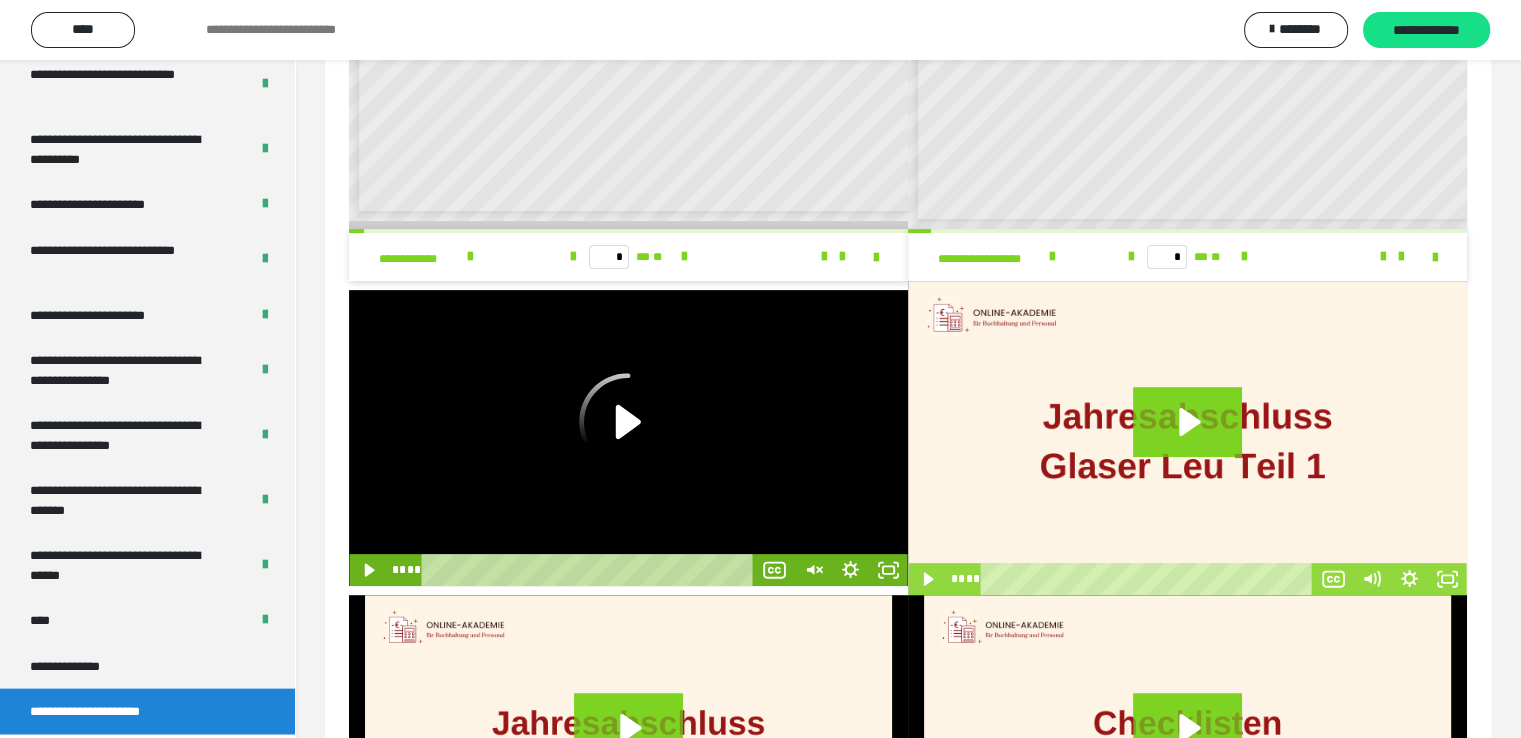click at bounding box center [628, 438] 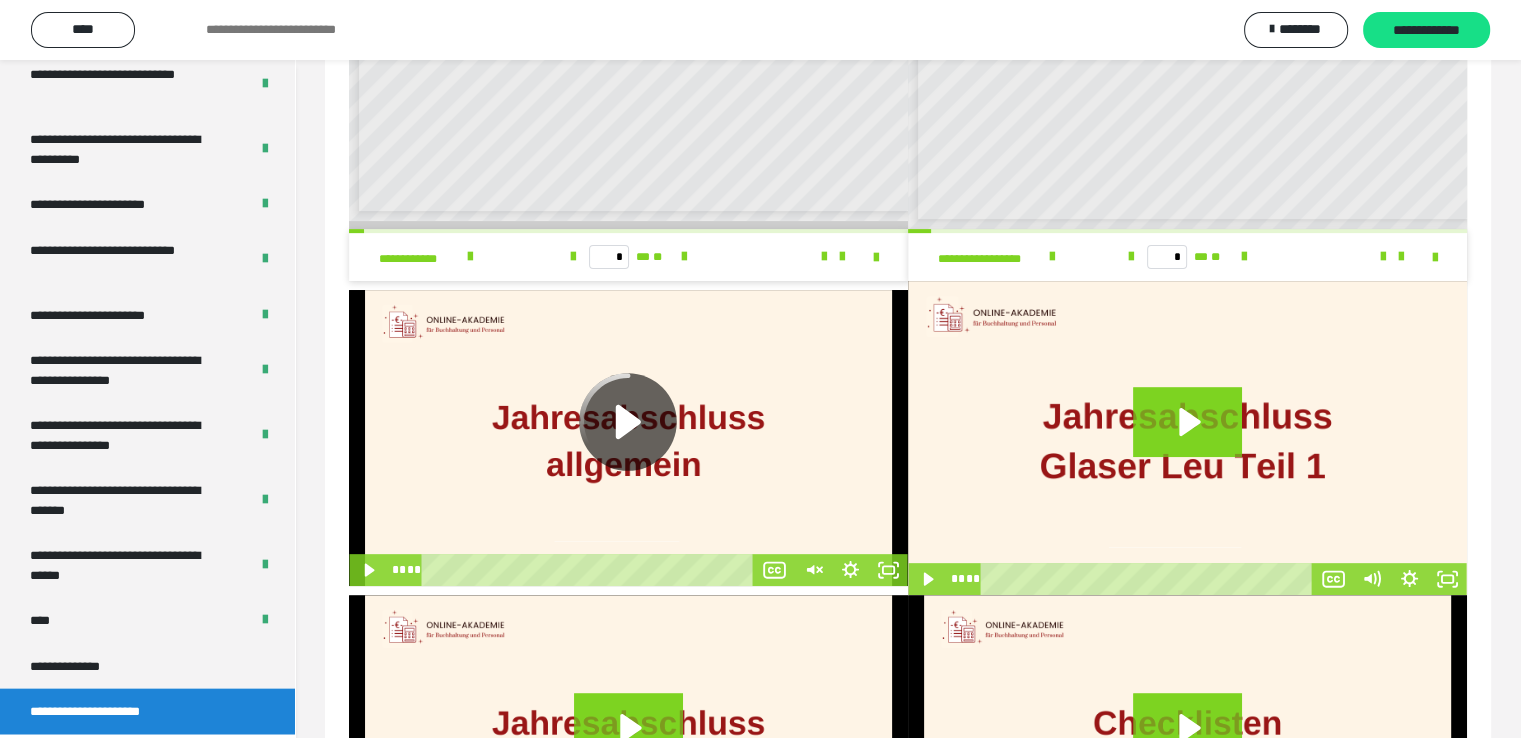 click 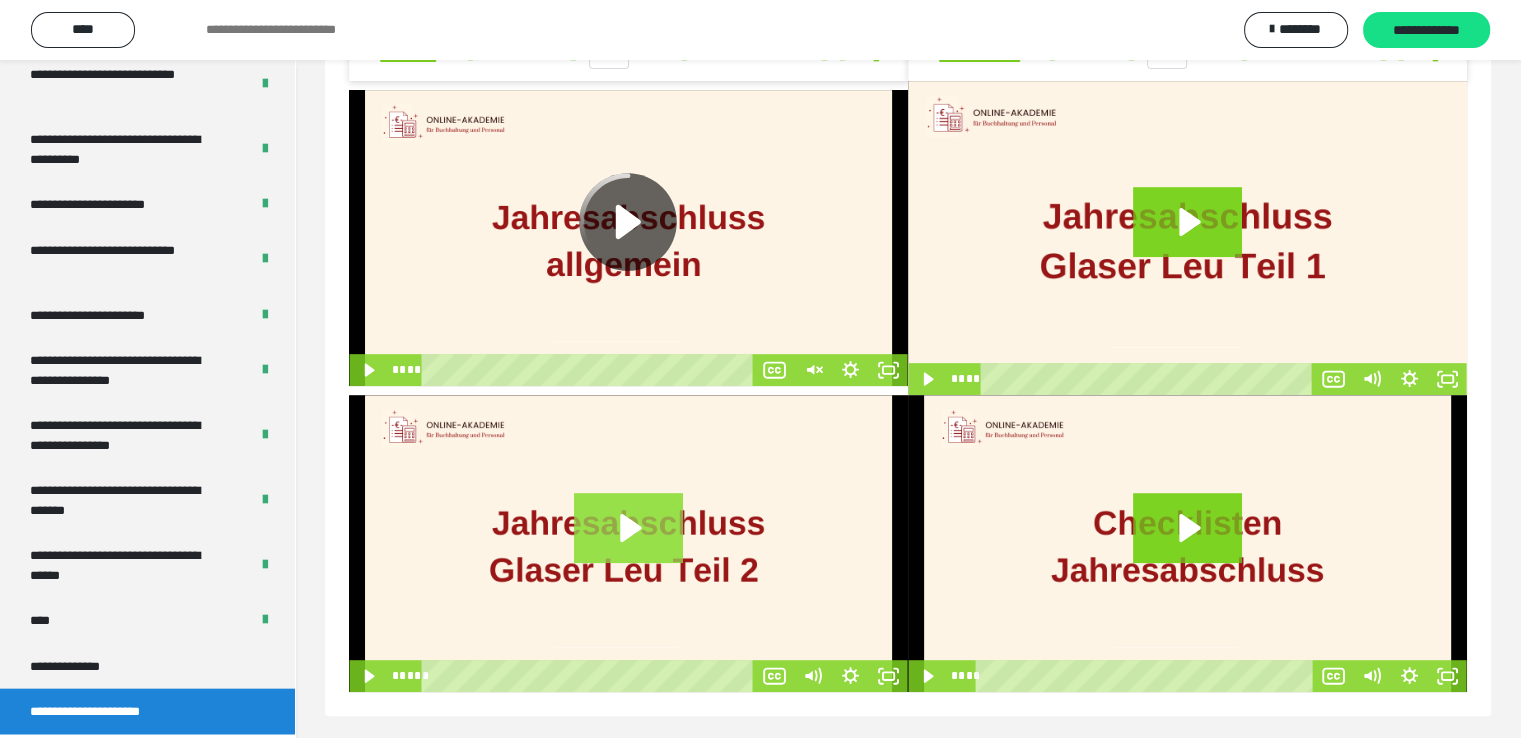 click 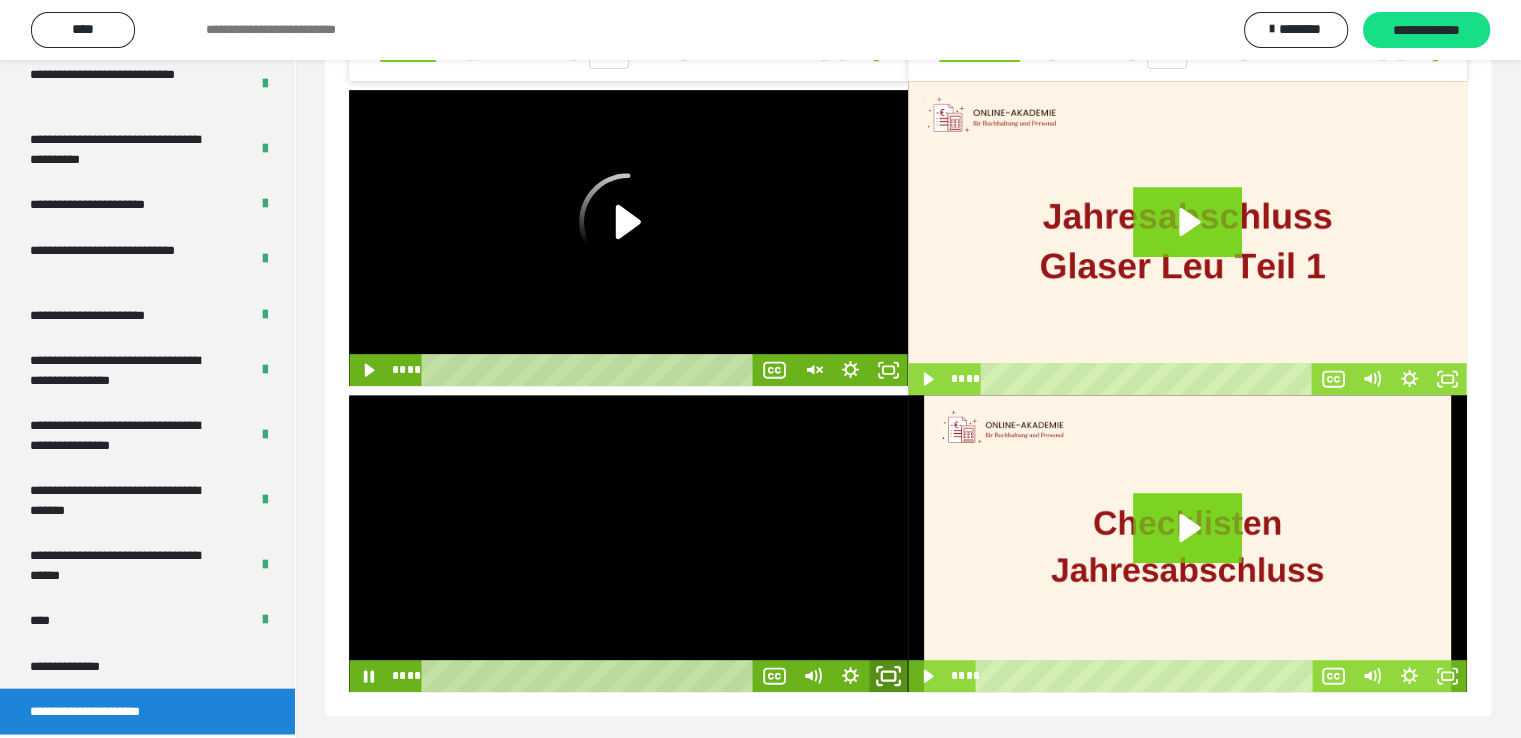 drag, startPoint x: 892, startPoint y: 679, endPoint x: 892, endPoint y: 766, distance: 87 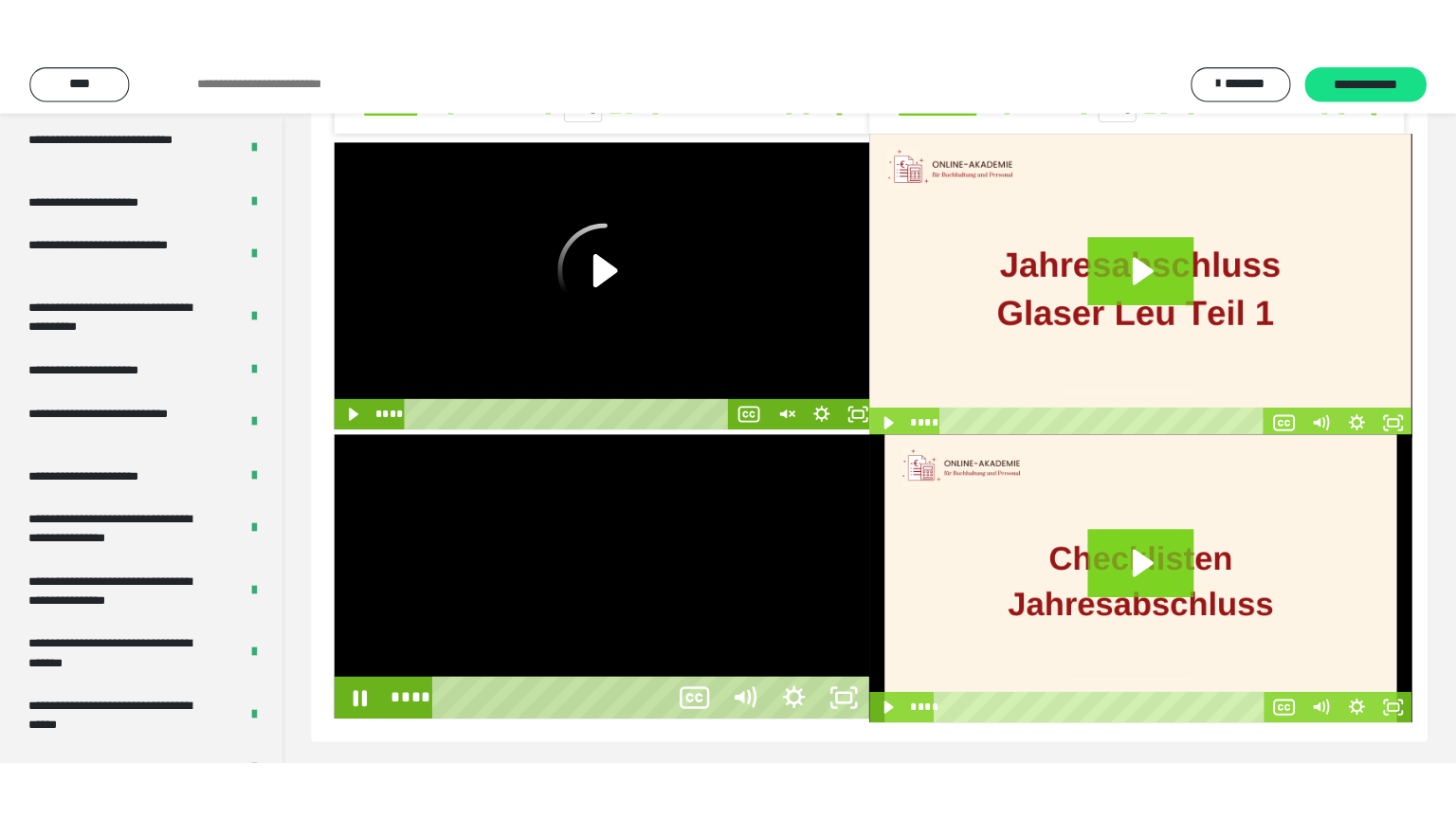 scroll, scrollTop: 682, scrollLeft: 0, axis: vertical 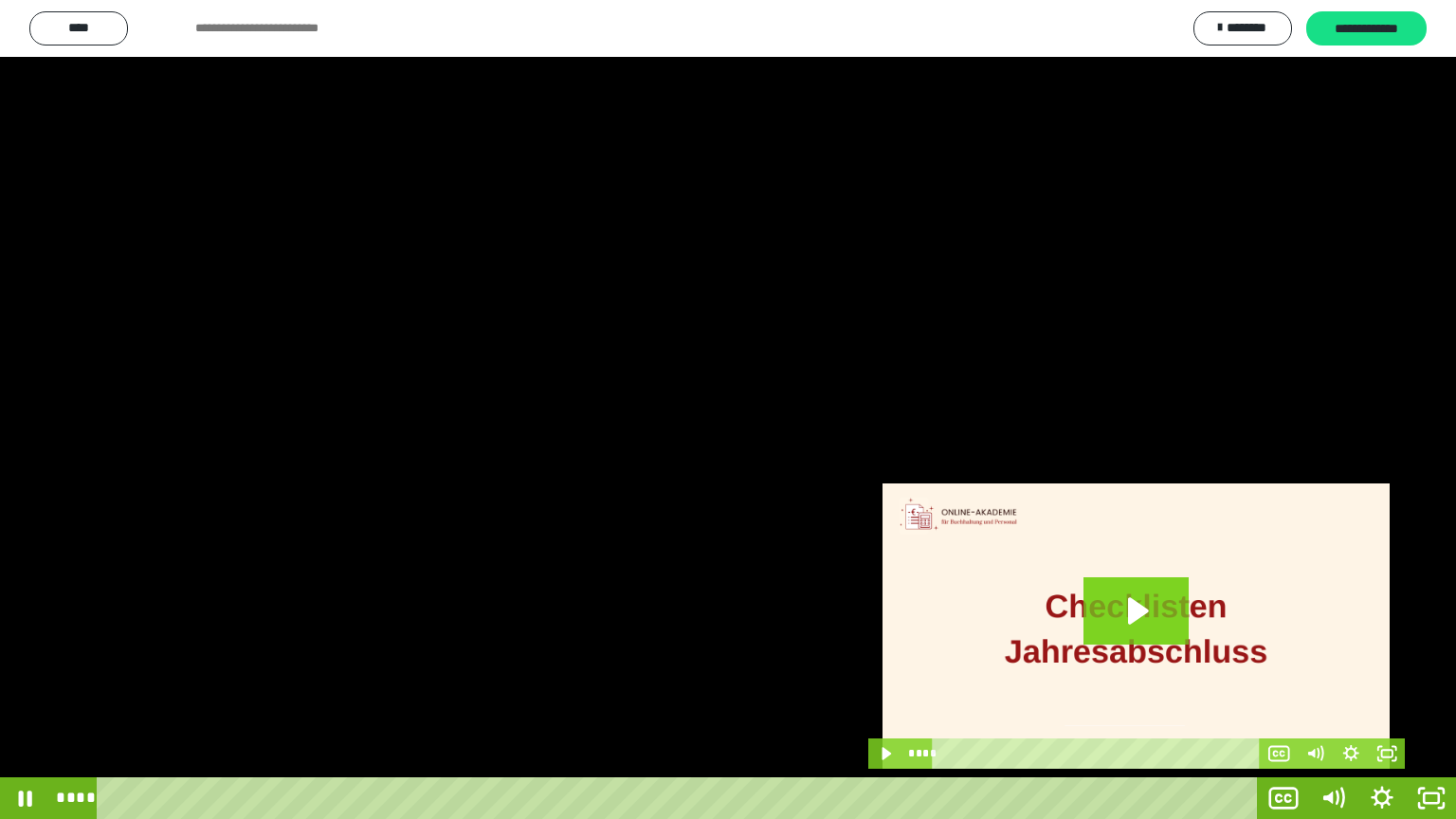 click at bounding box center (728, 410) 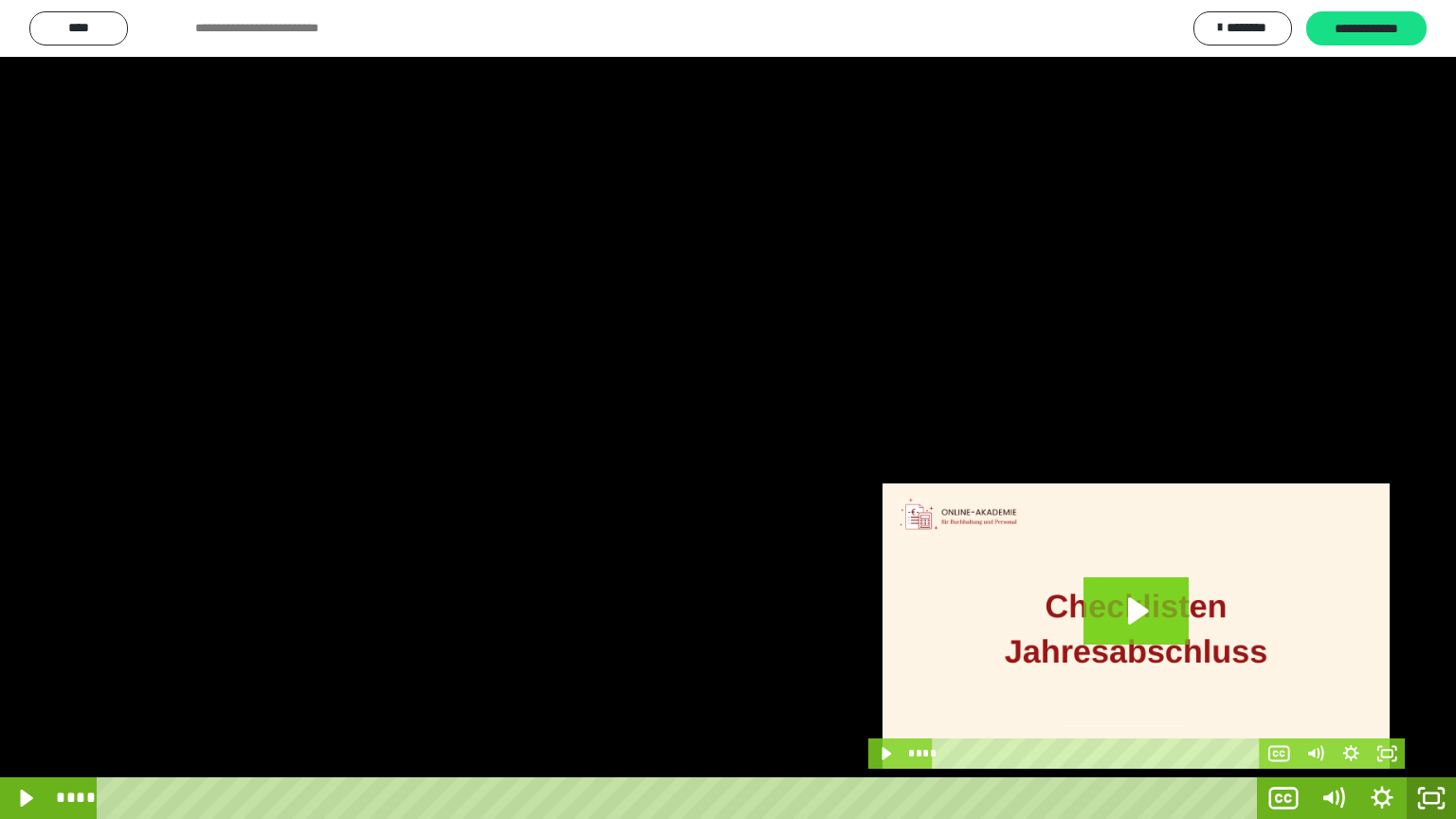 click 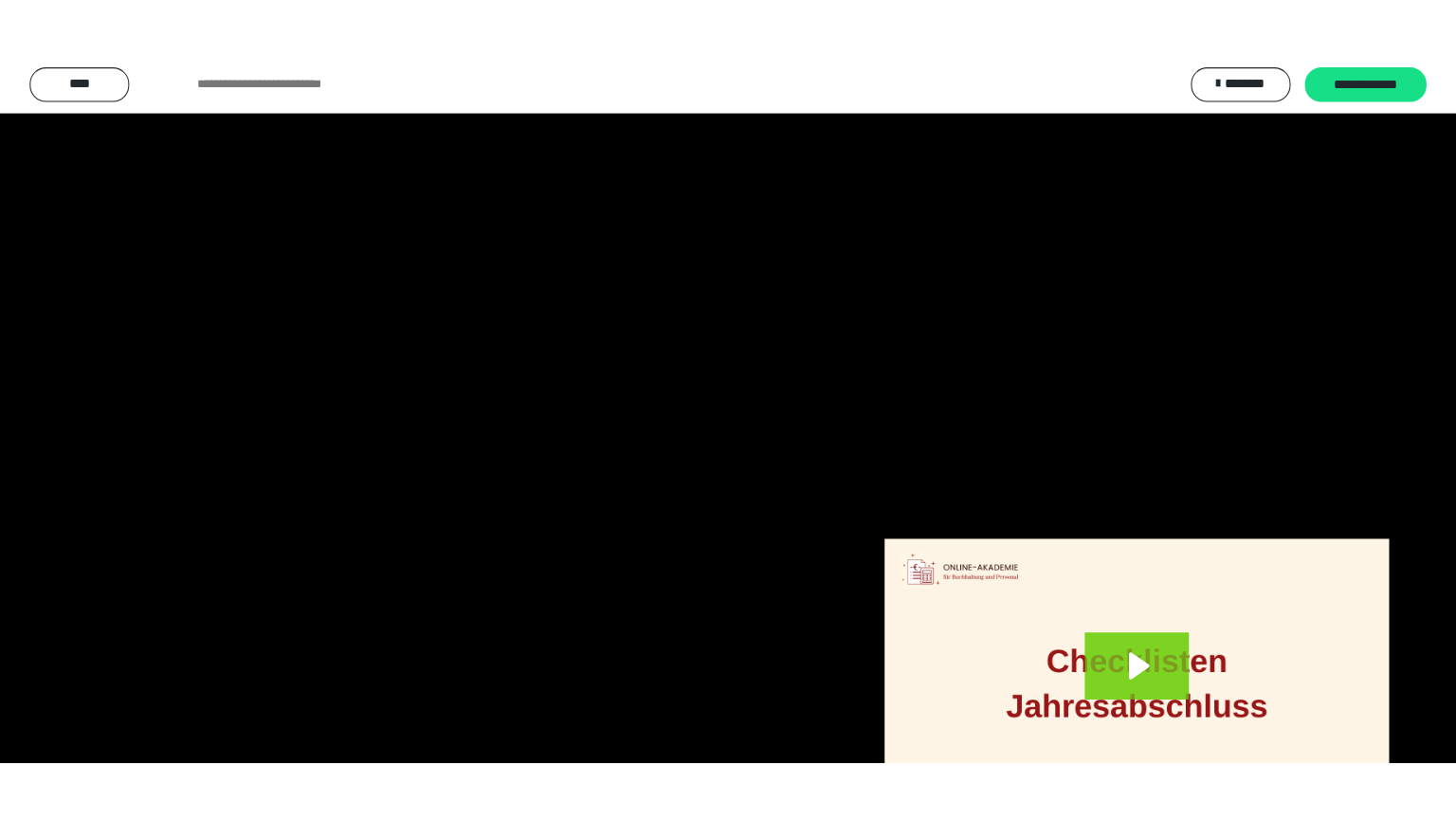 scroll, scrollTop: 4083, scrollLeft: 0, axis: vertical 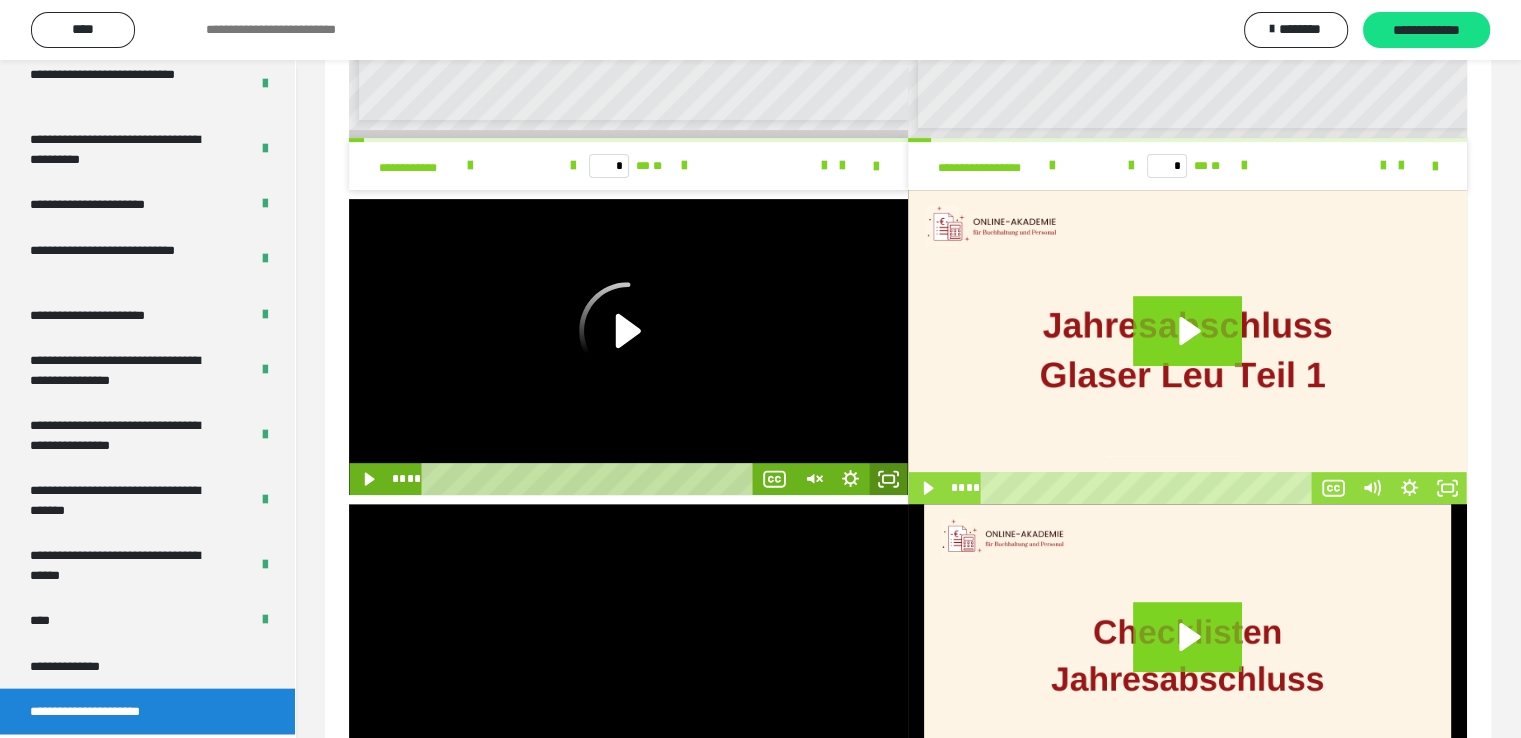 click 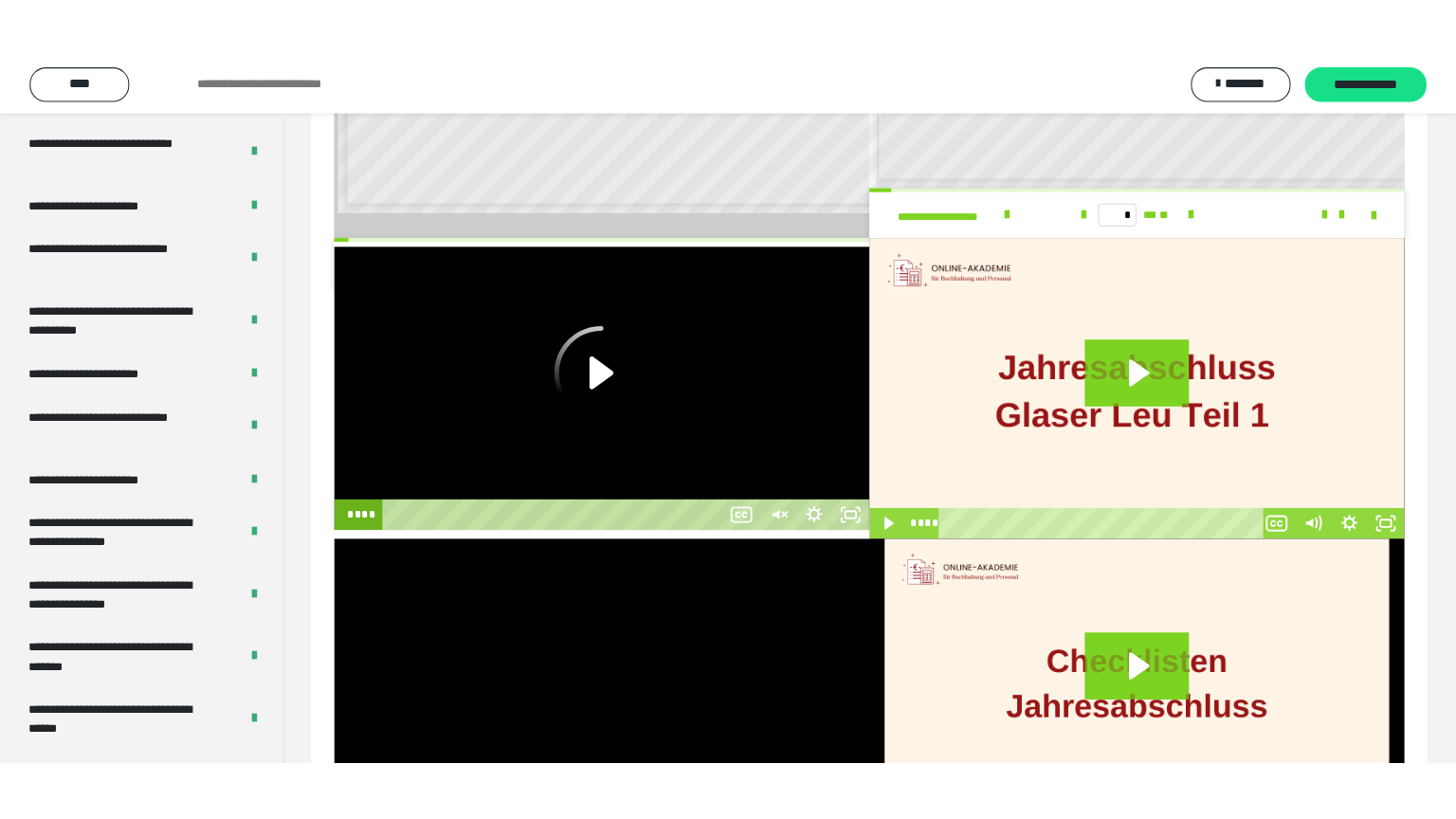 scroll, scrollTop: 4083, scrollLeft: 0, axis: vertical 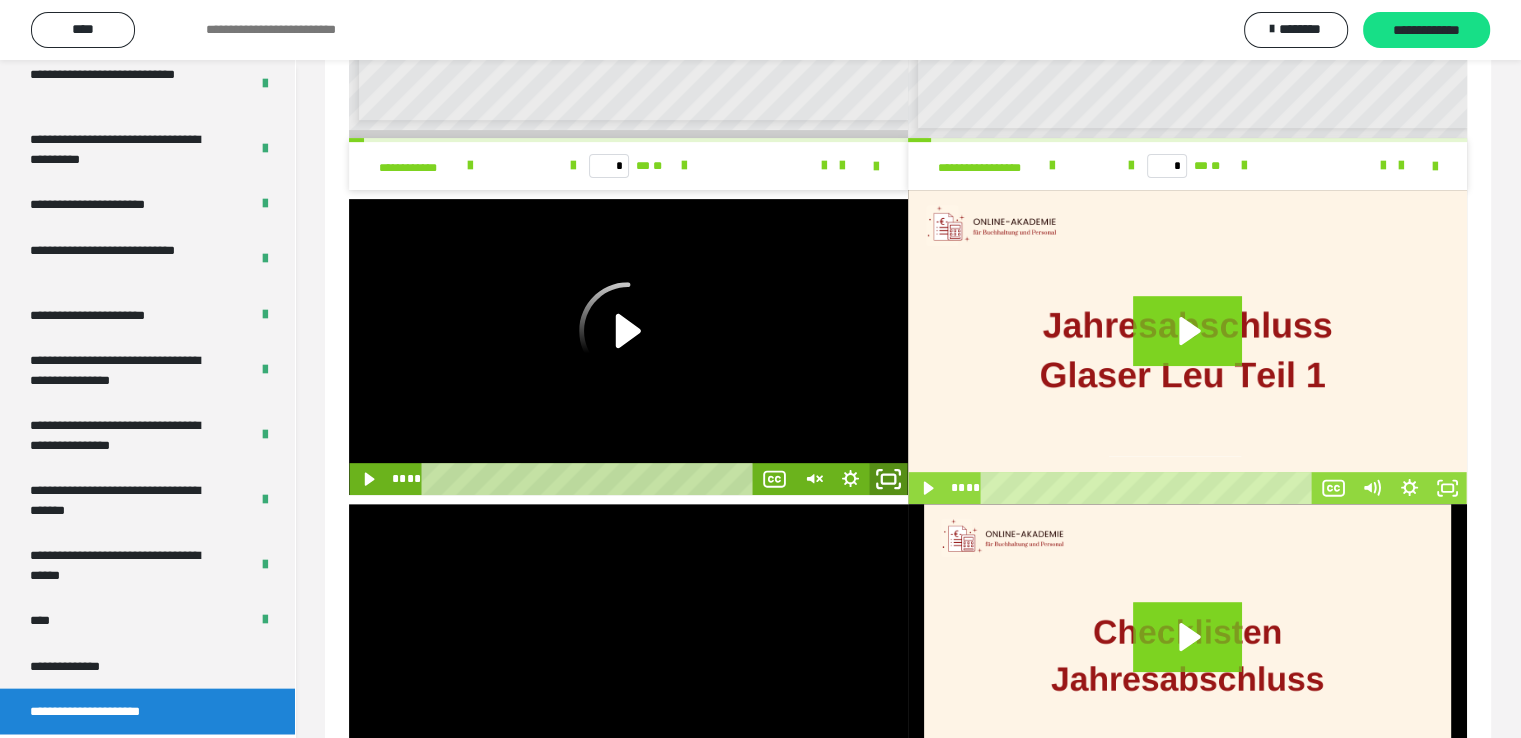 click 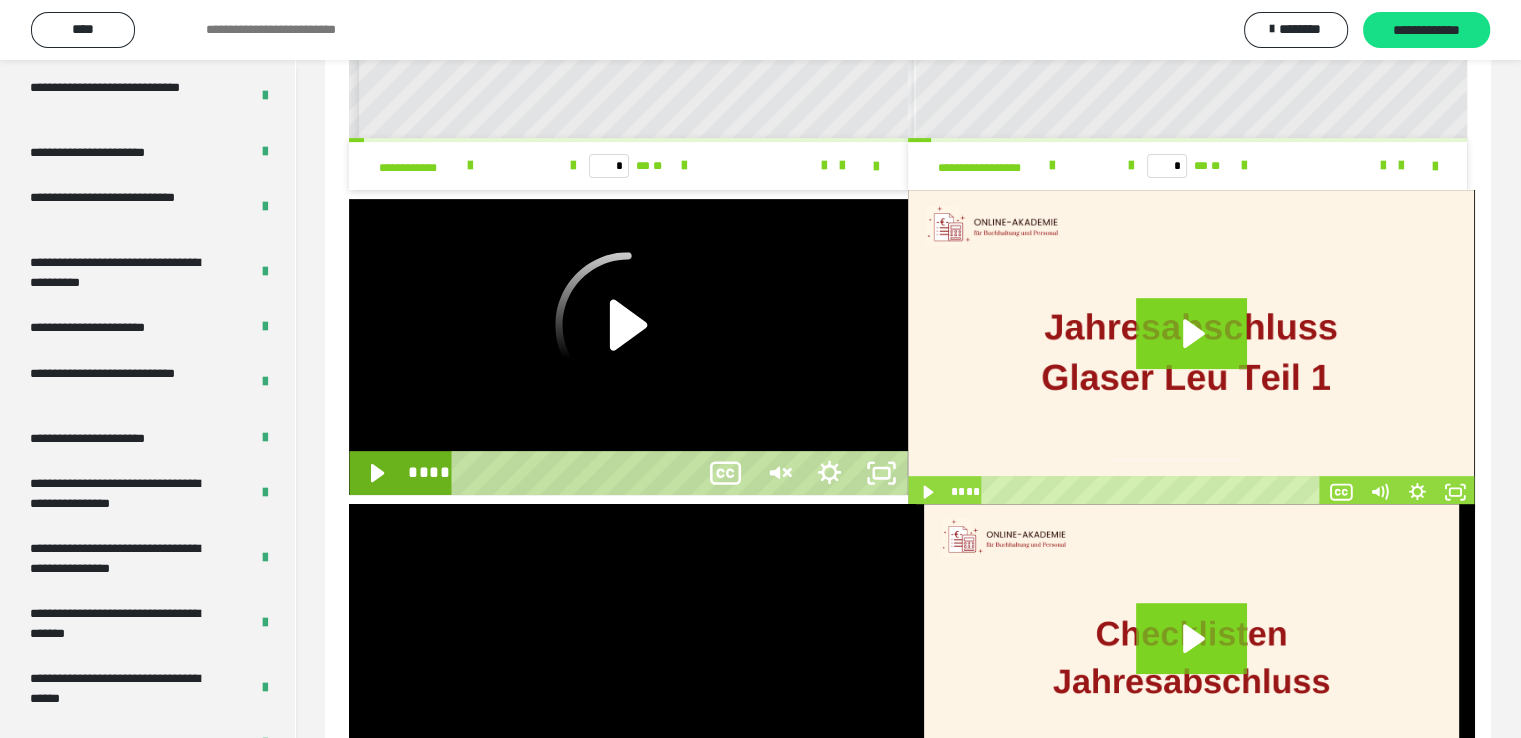 scroll, scrollTop: 4180, scrollLeft: 0, axis: vertical 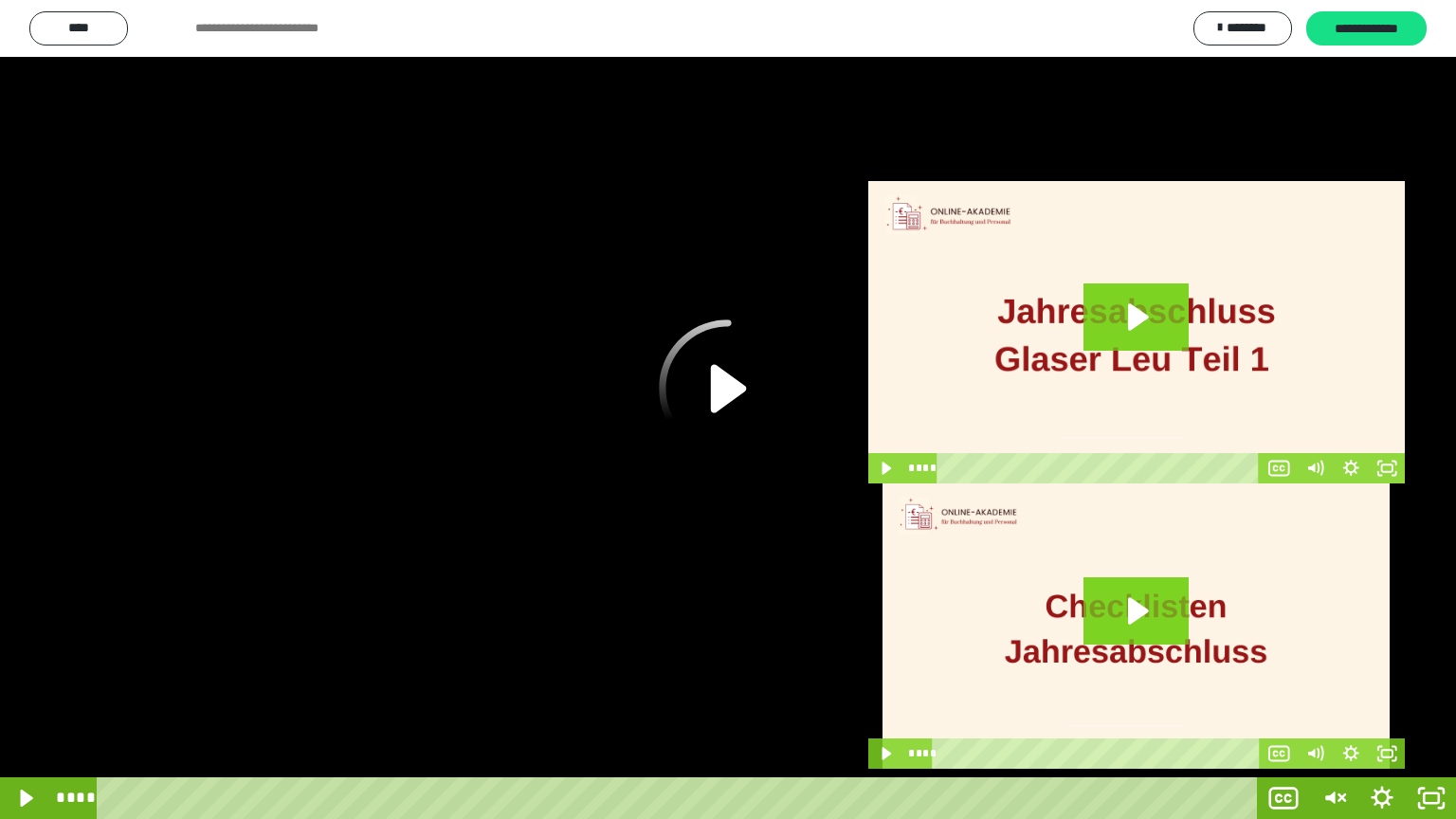 click 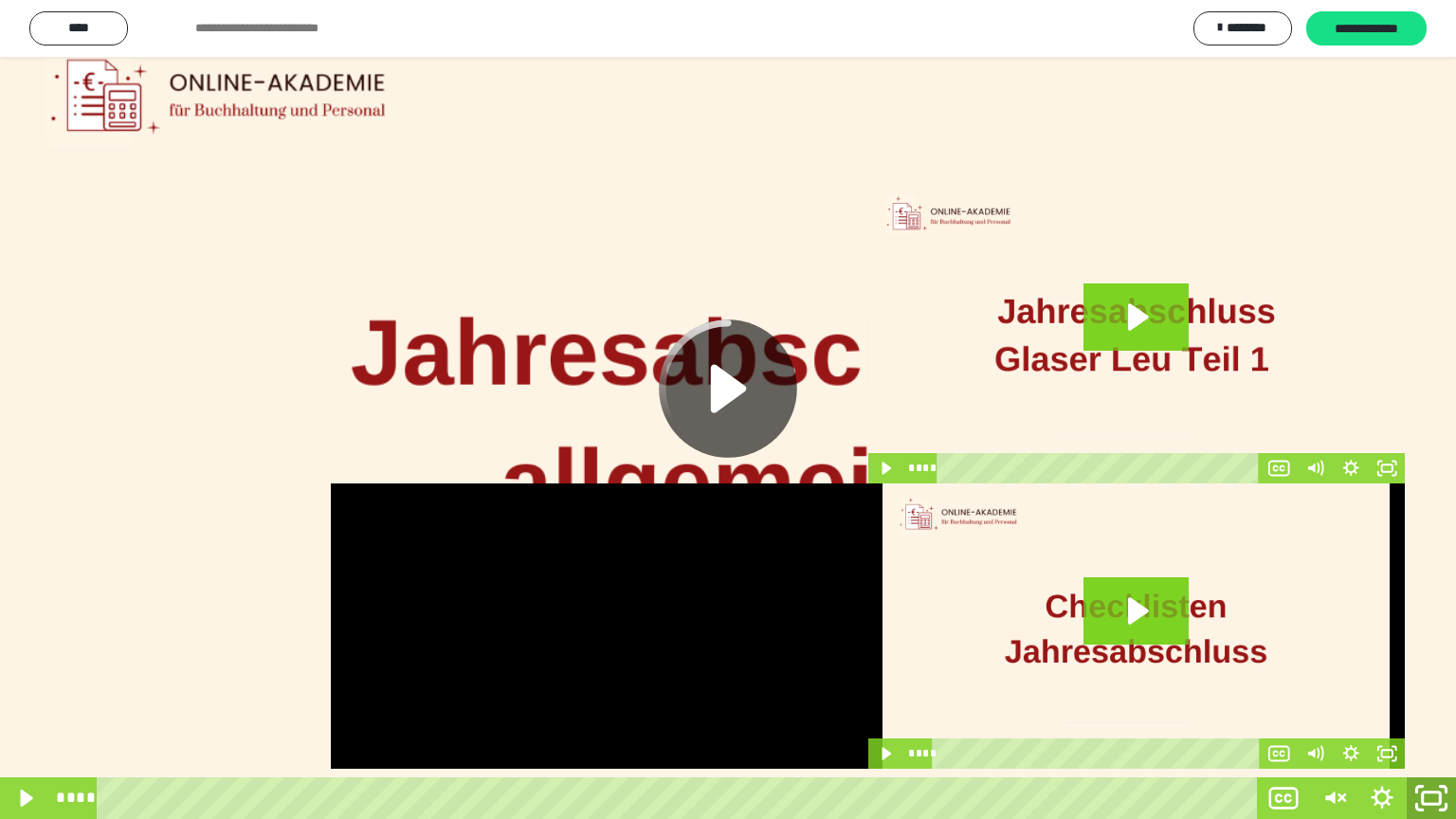 click 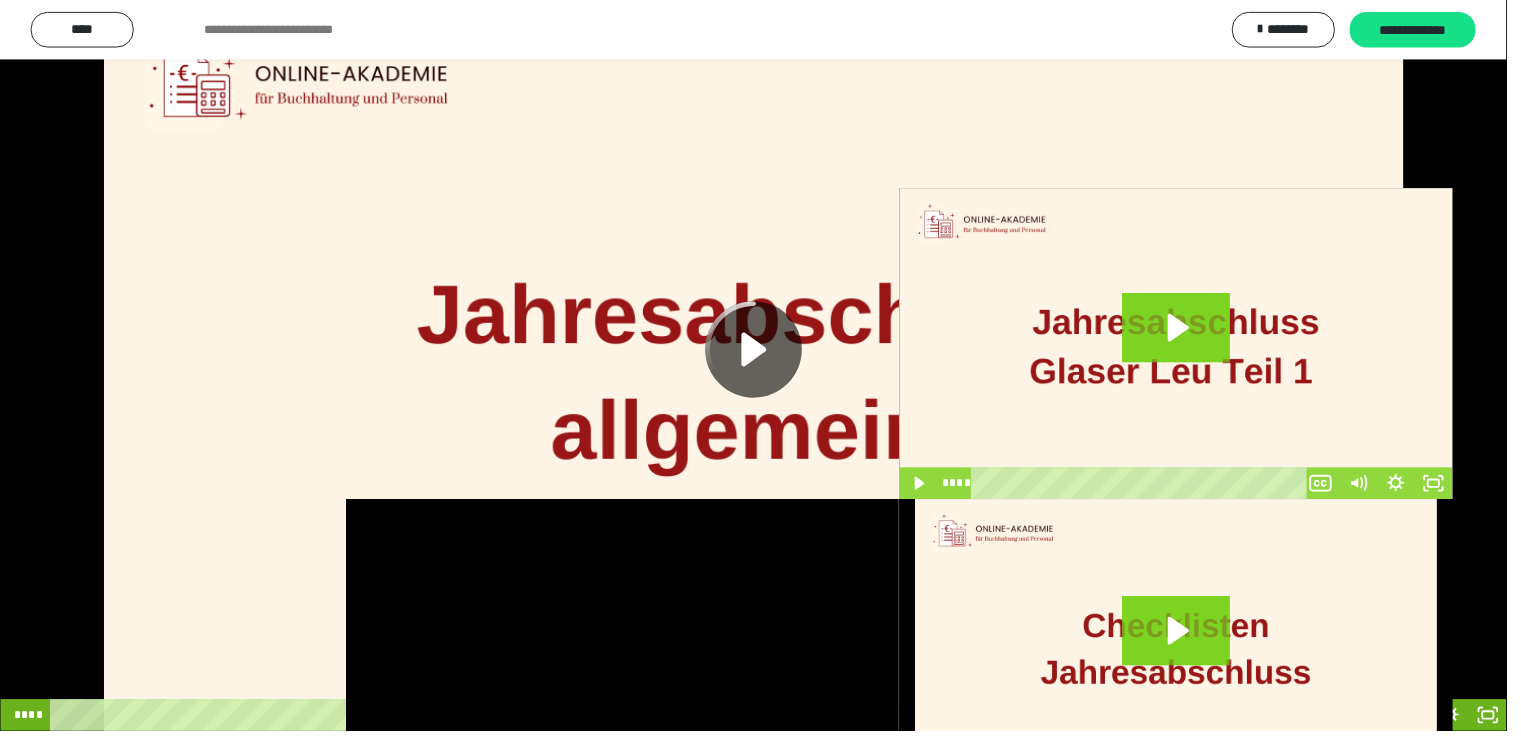 scroll, scrollTop: 4307, scrollLeft: 0, axis: vertical 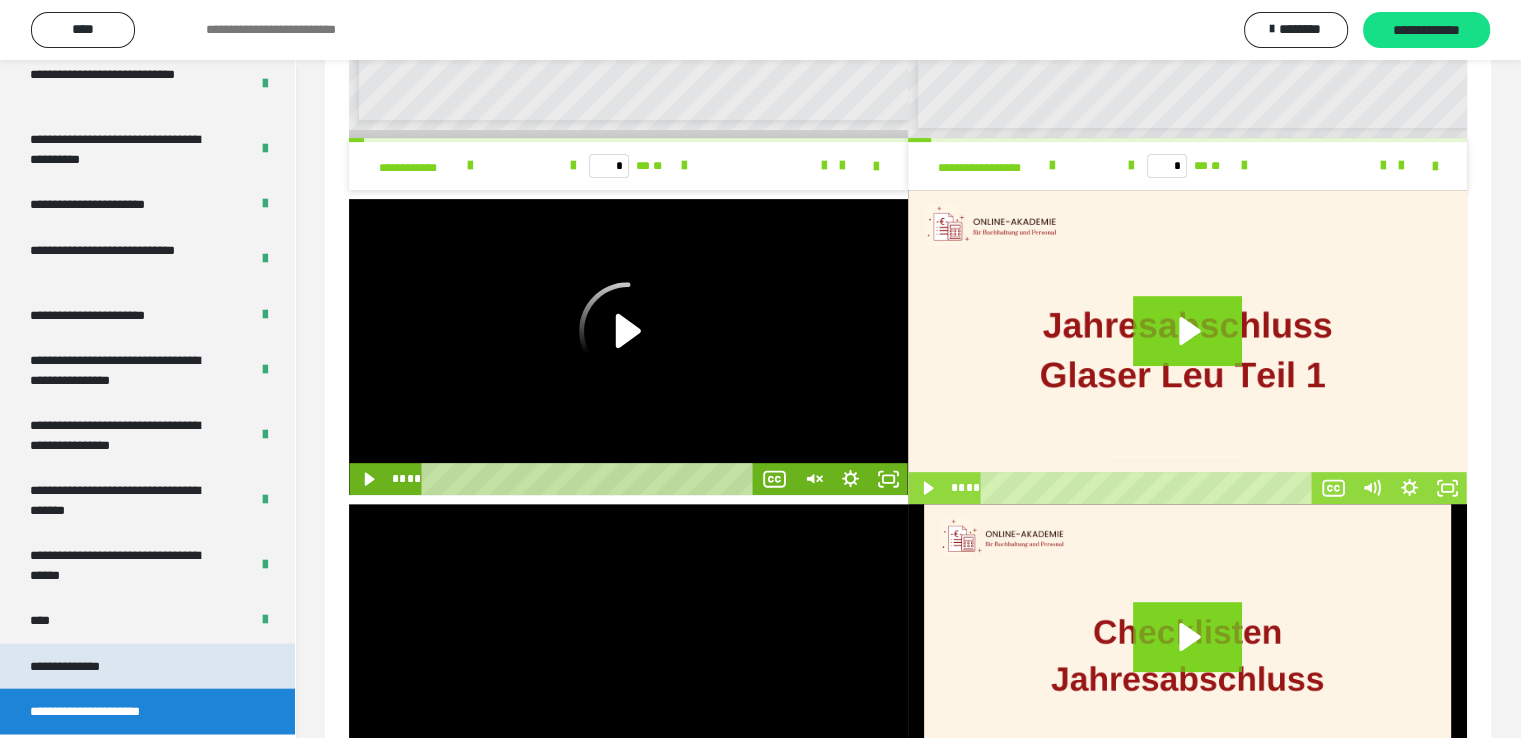 click on "**********" at bounding box center (147, 667) 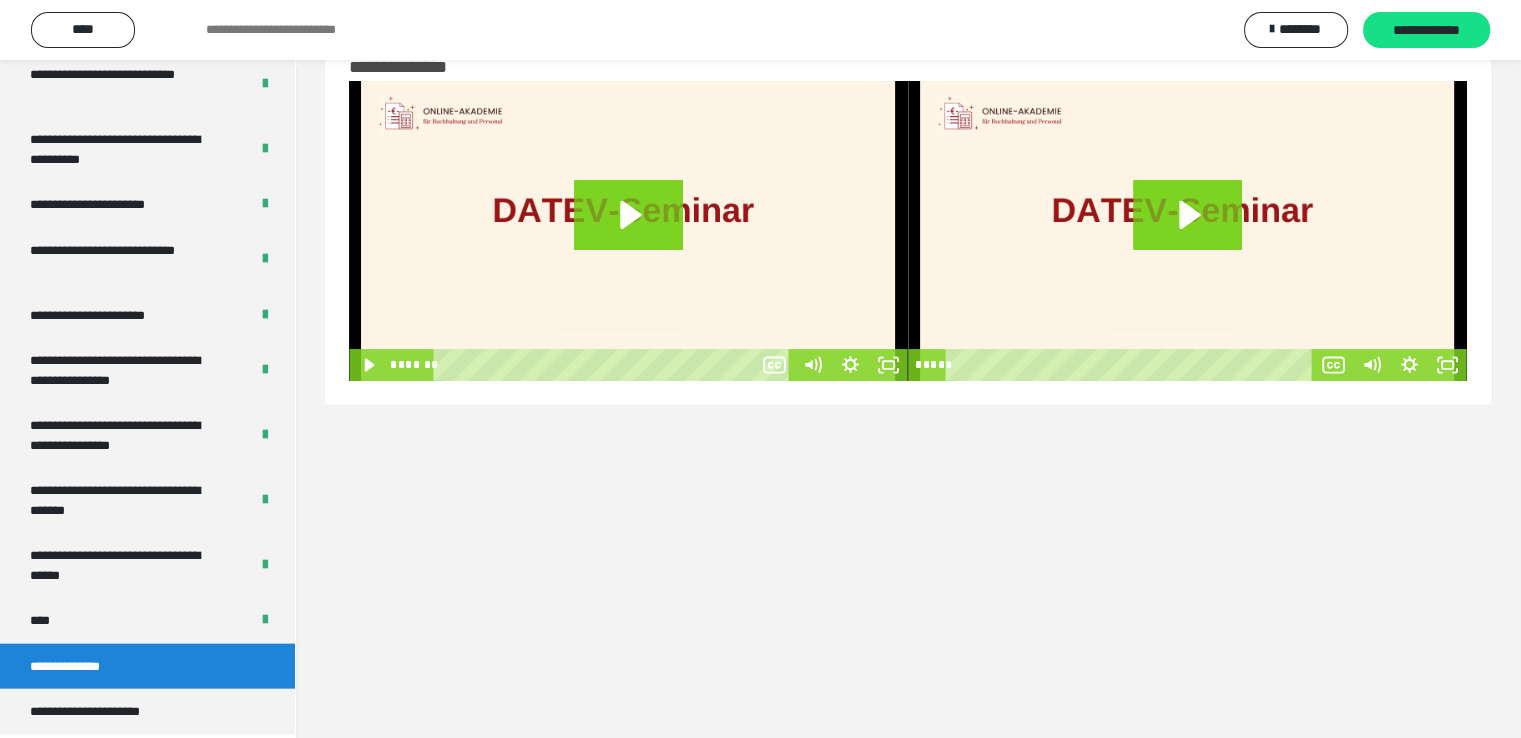 scroll, scrollTop: 60, scrollLeft: 0, axis: vertical 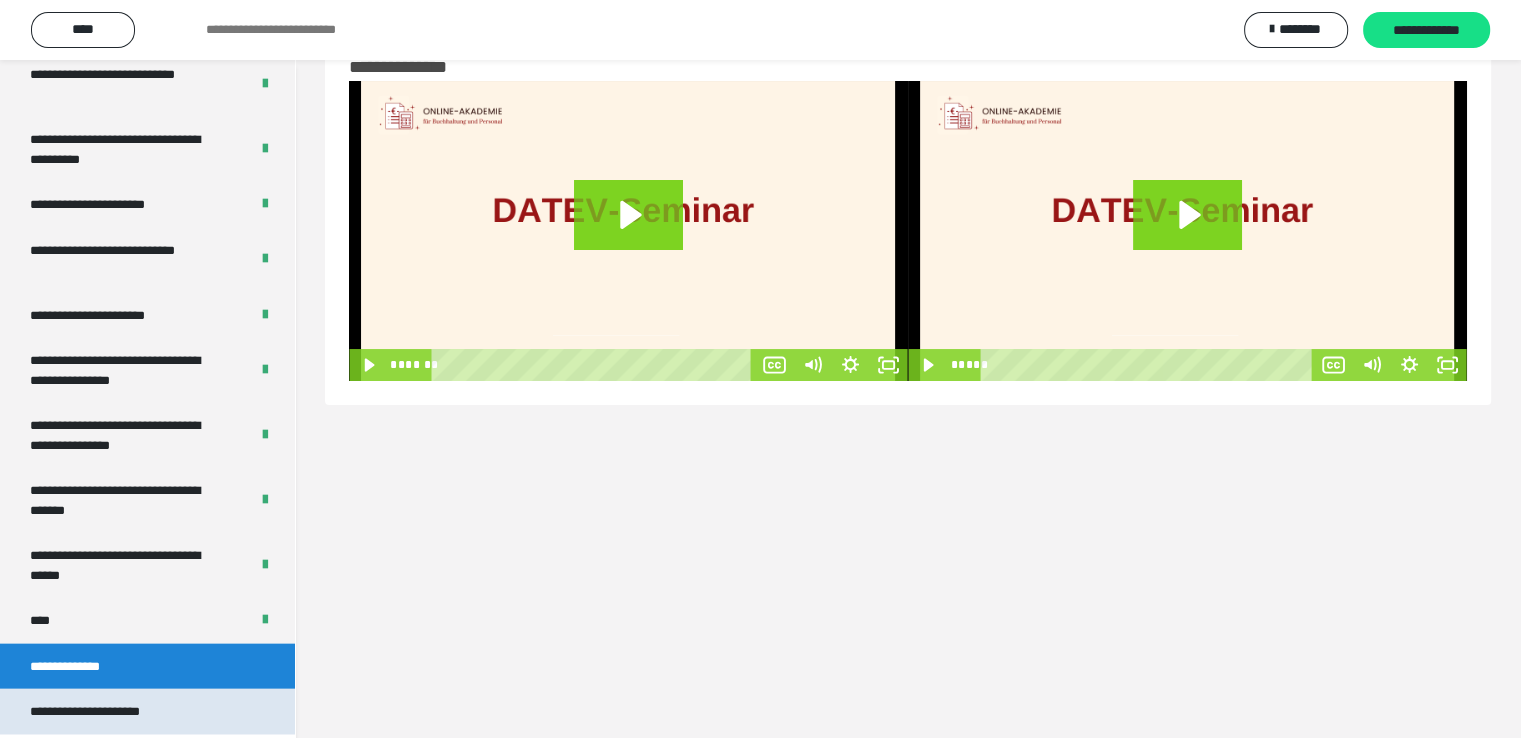 click on "**********" at bounding box center (106, 712) 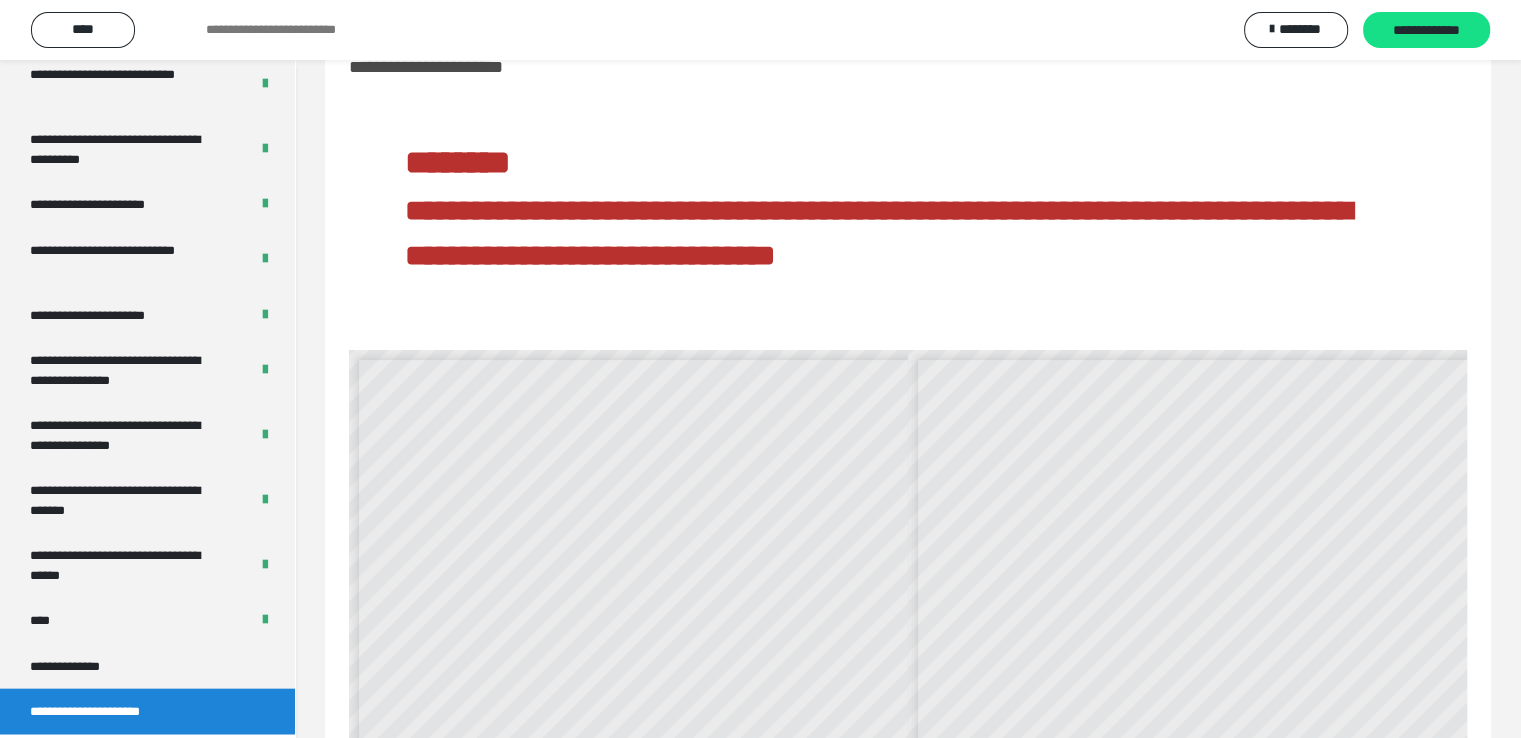 scroll, scrollTop: 8, scrollLeft: 0, axis: vertical 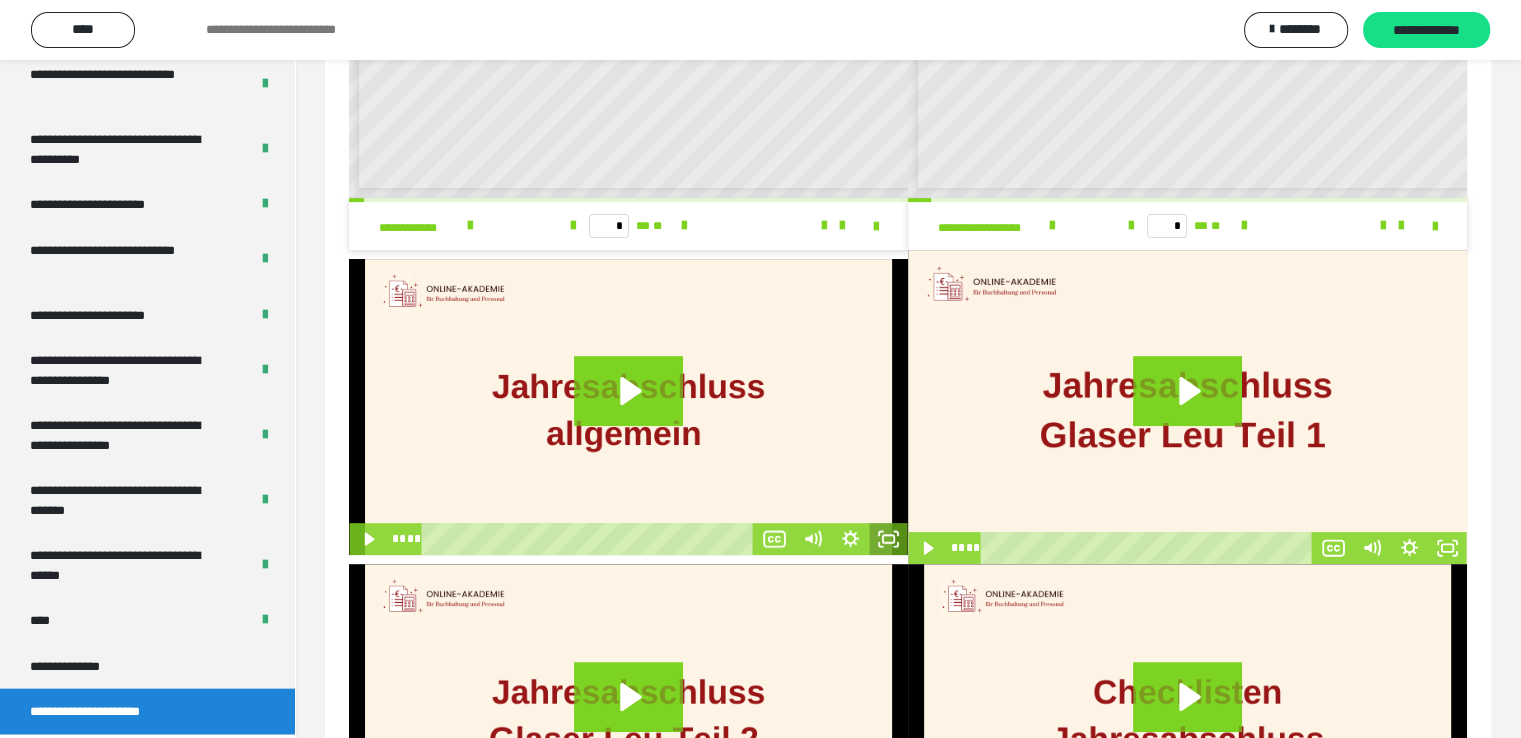 click 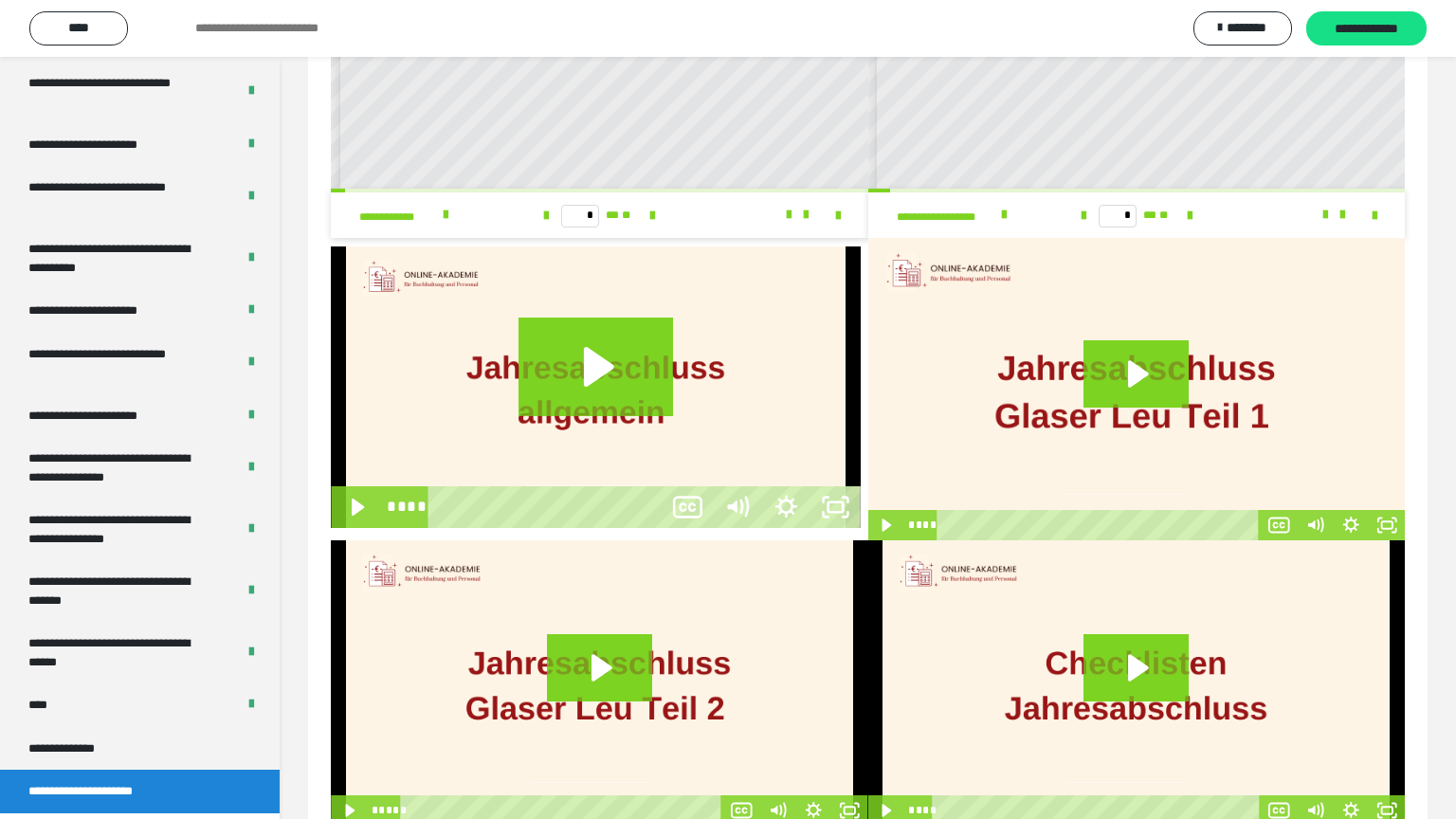 scroll, scrollTop: 3962, scrollLeft: 0, axis: vertical 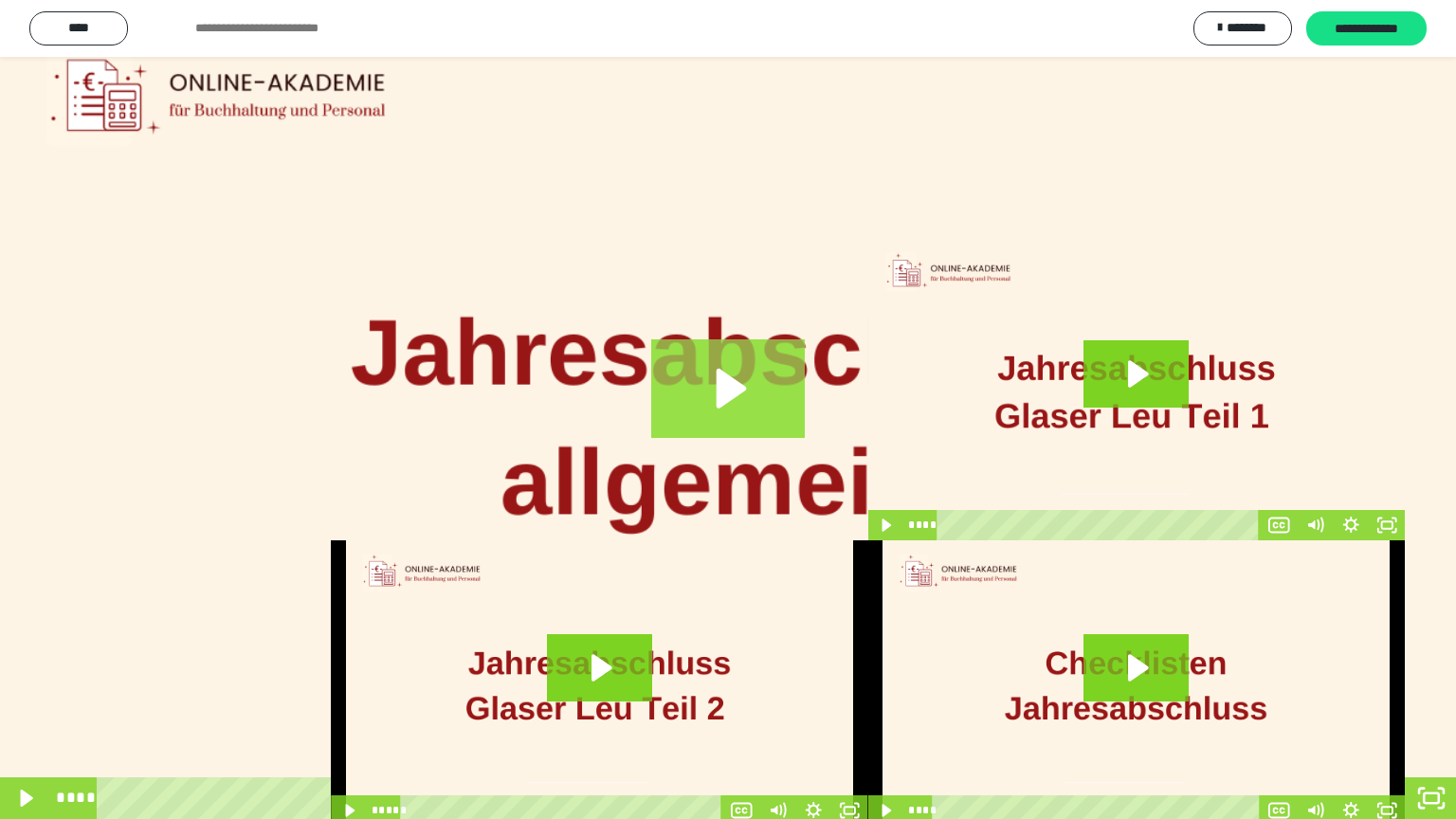 click 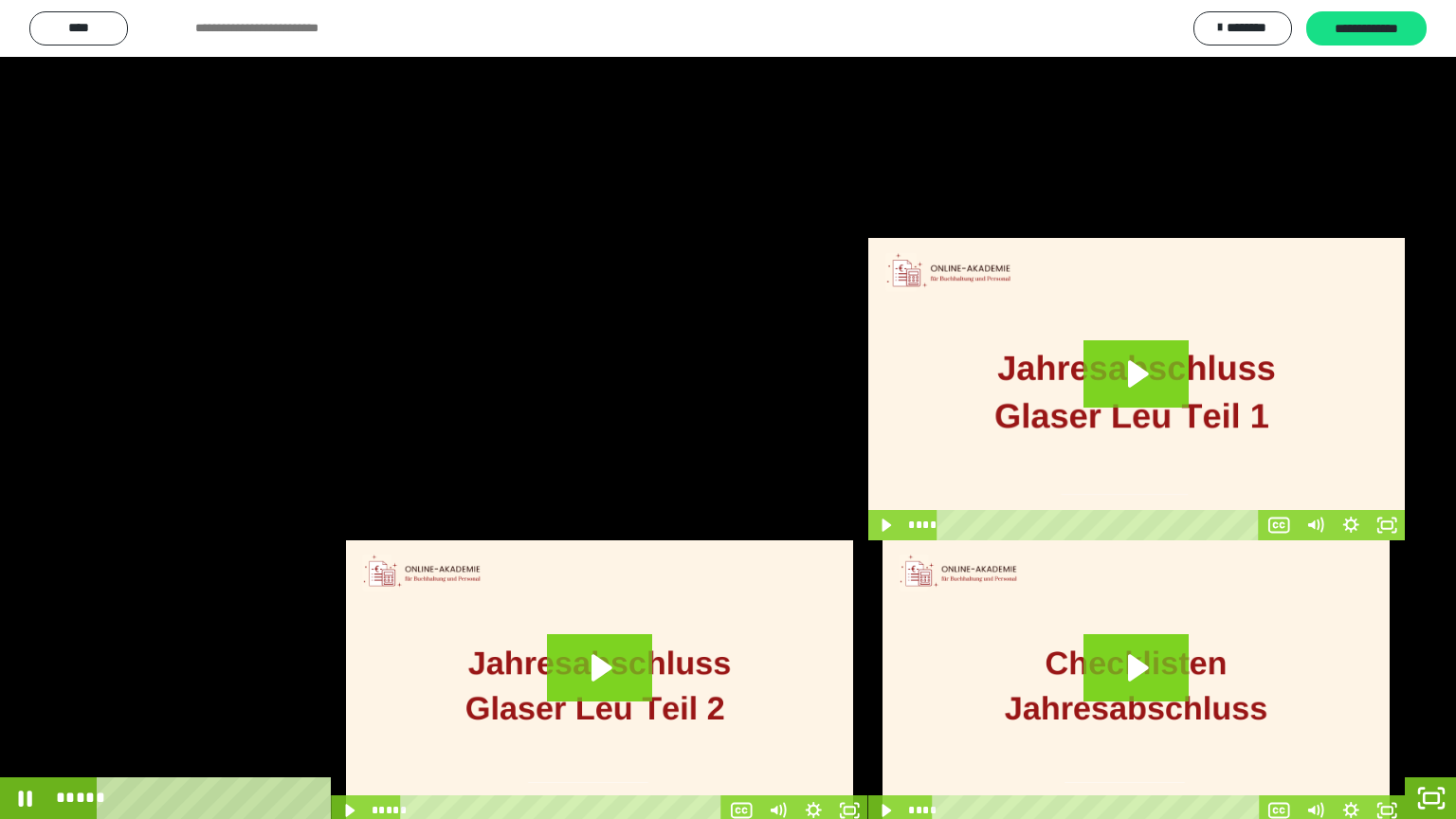 click at bounding box center [728, 410] 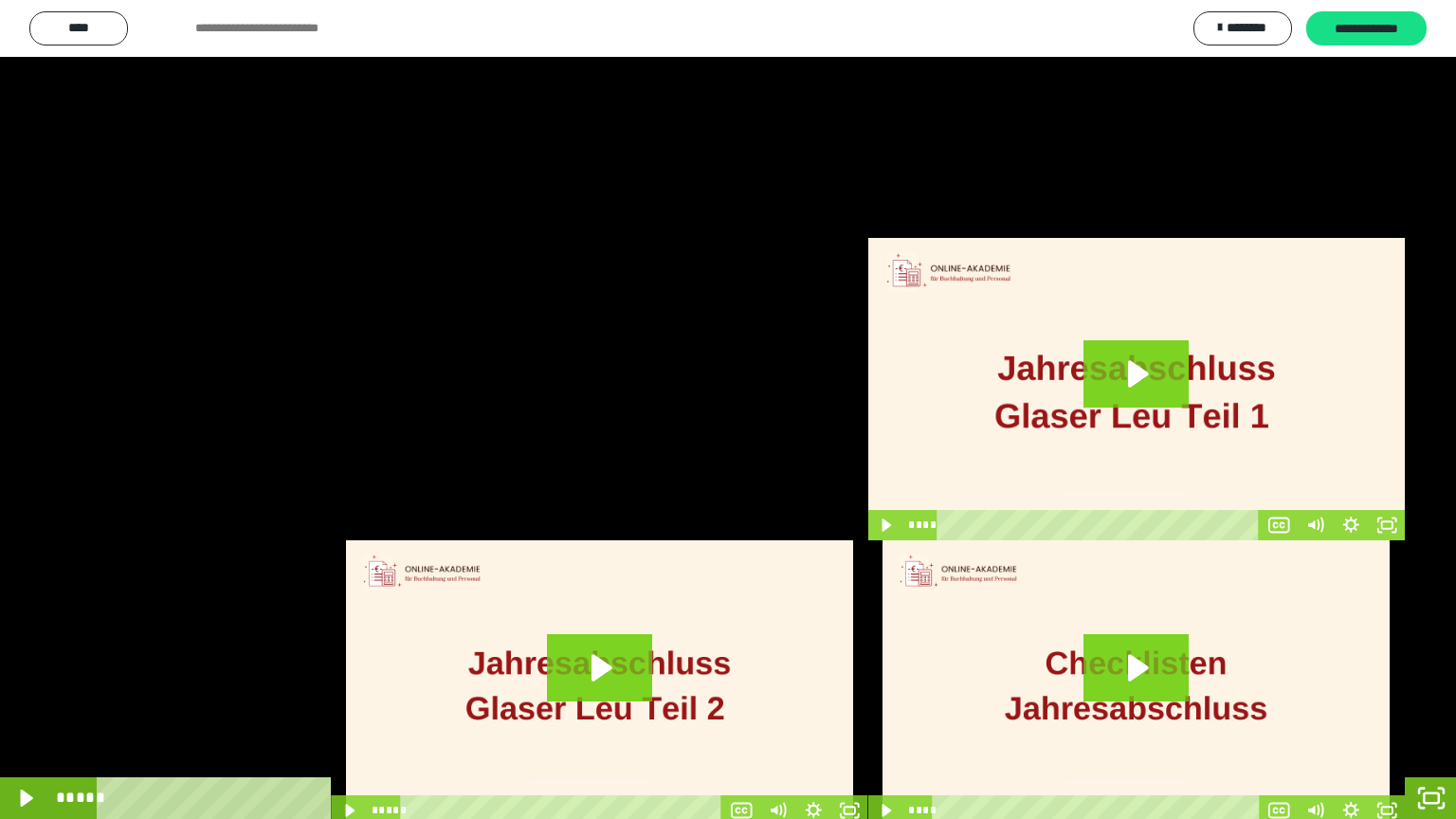 click at bounding box center (728, 410) 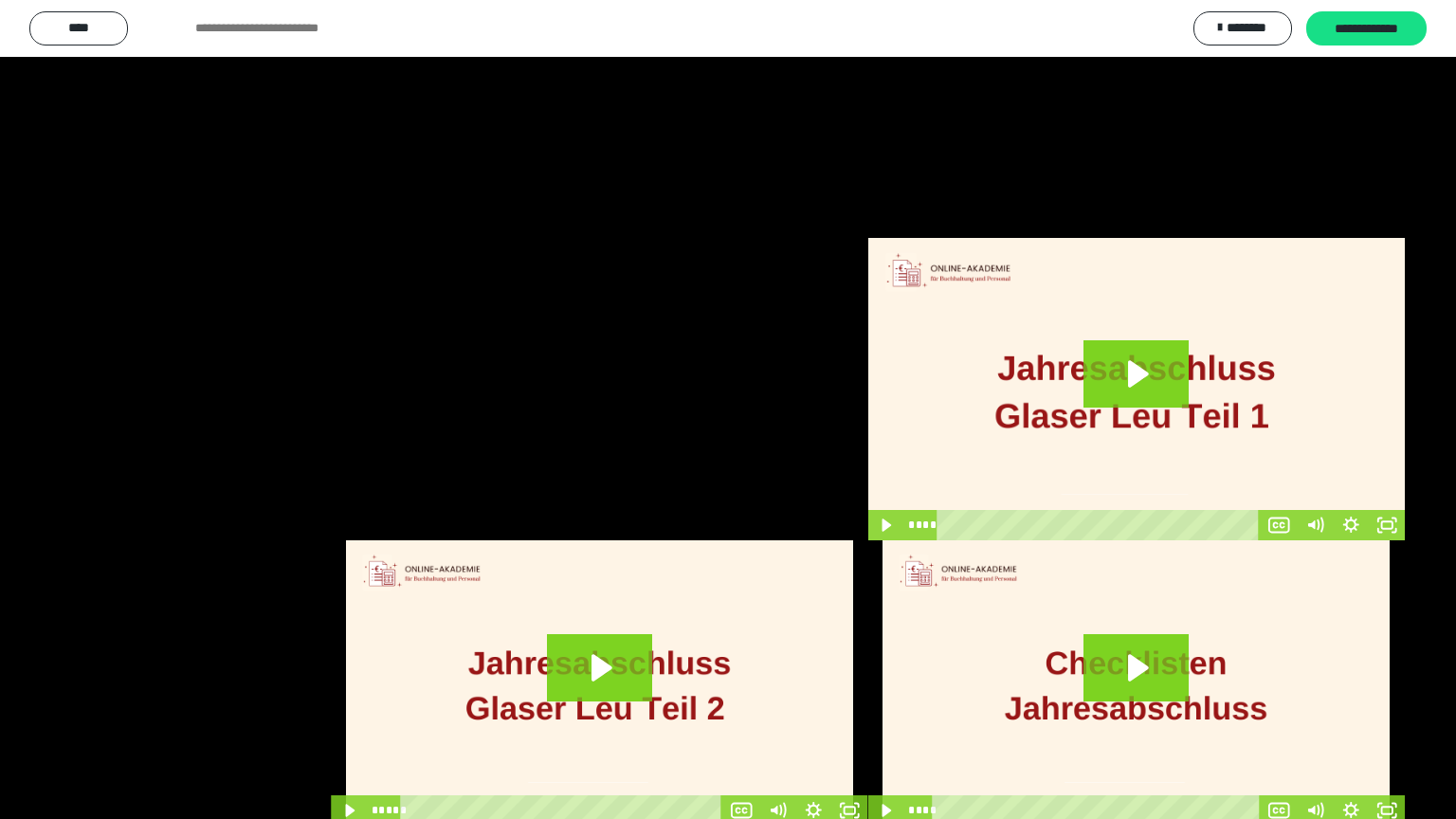 click at bounding box center [728, 410] 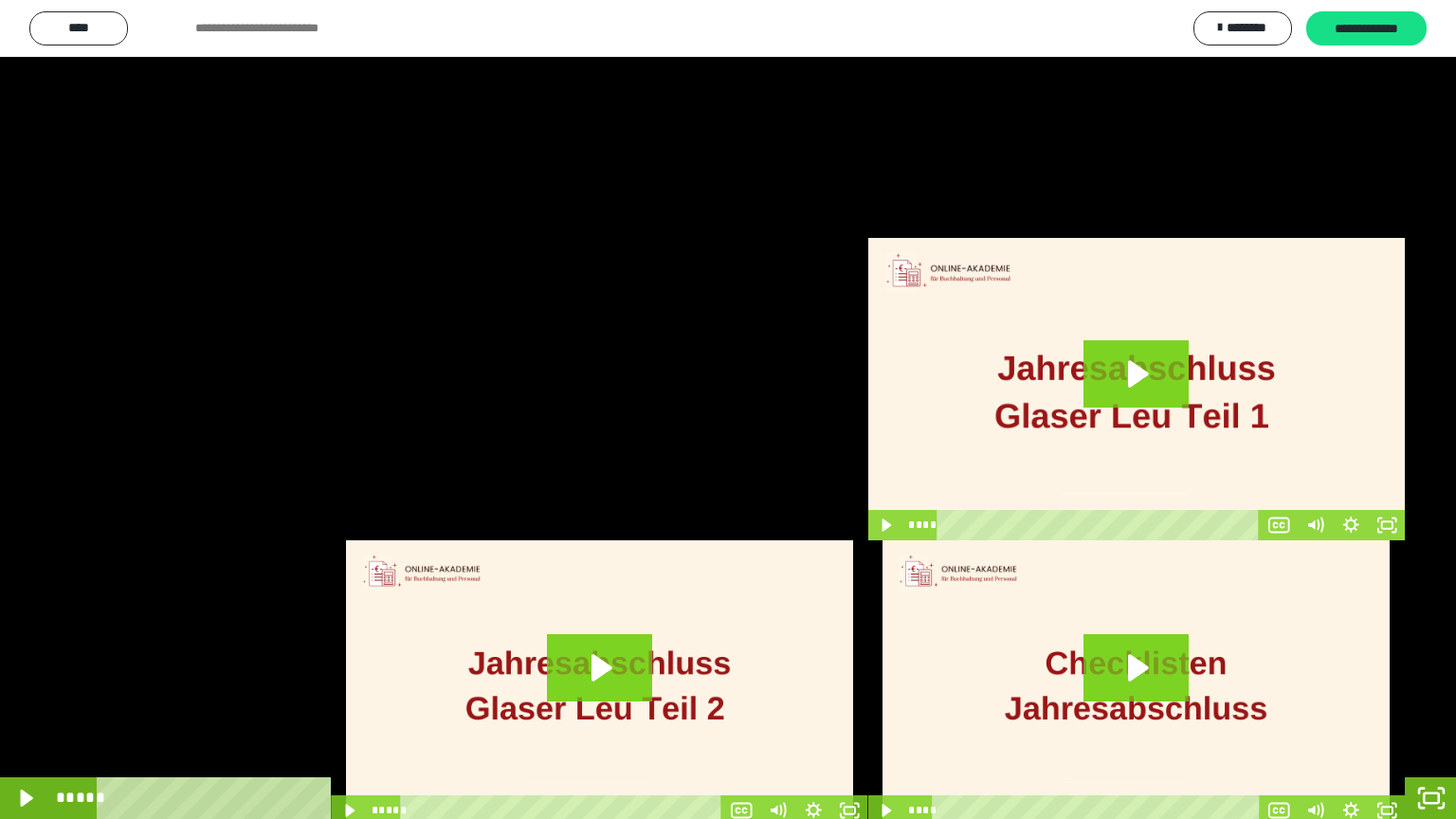 click at bounding box center [728, 410] 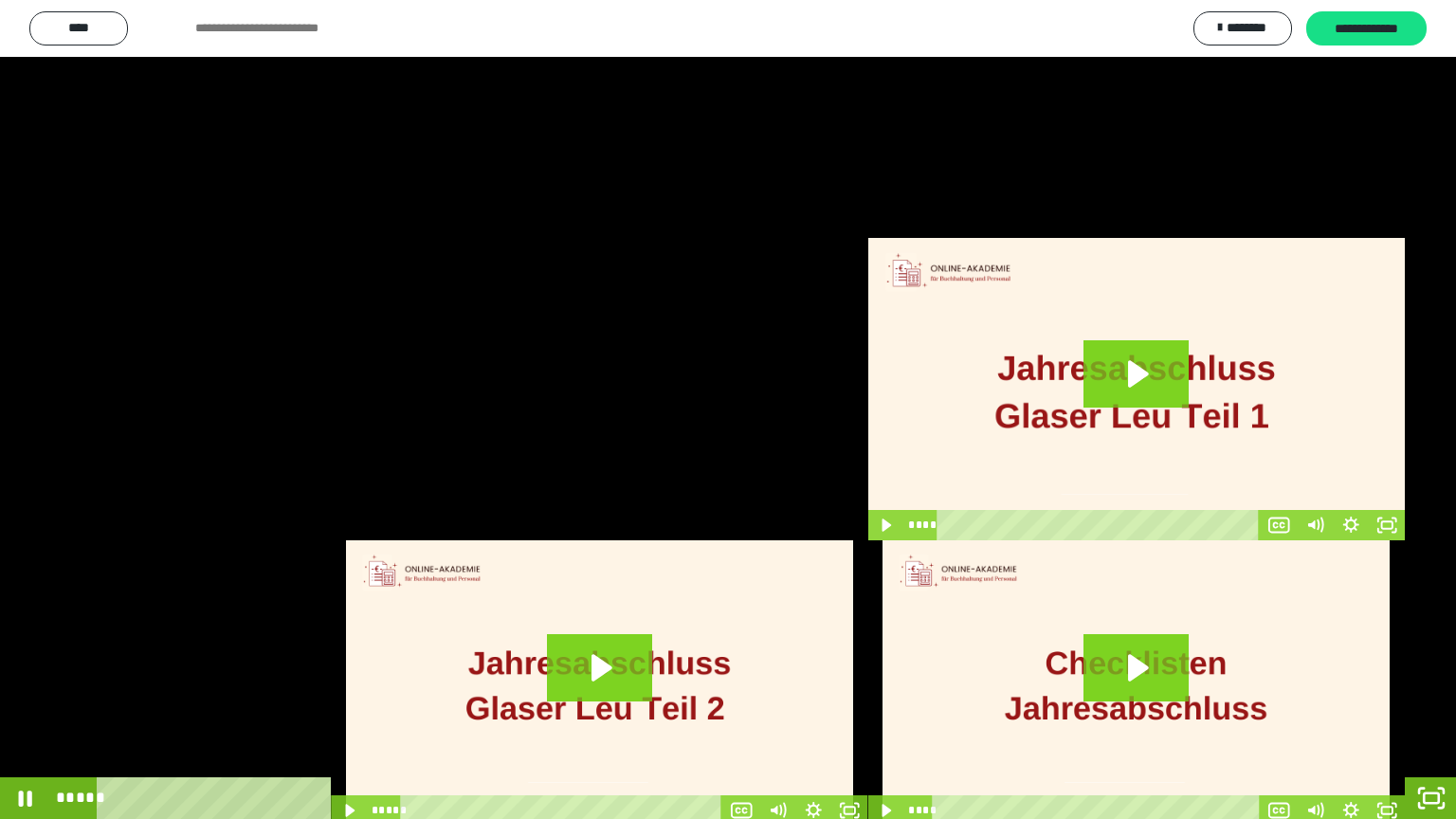 click at bounding box center [728, 410] 